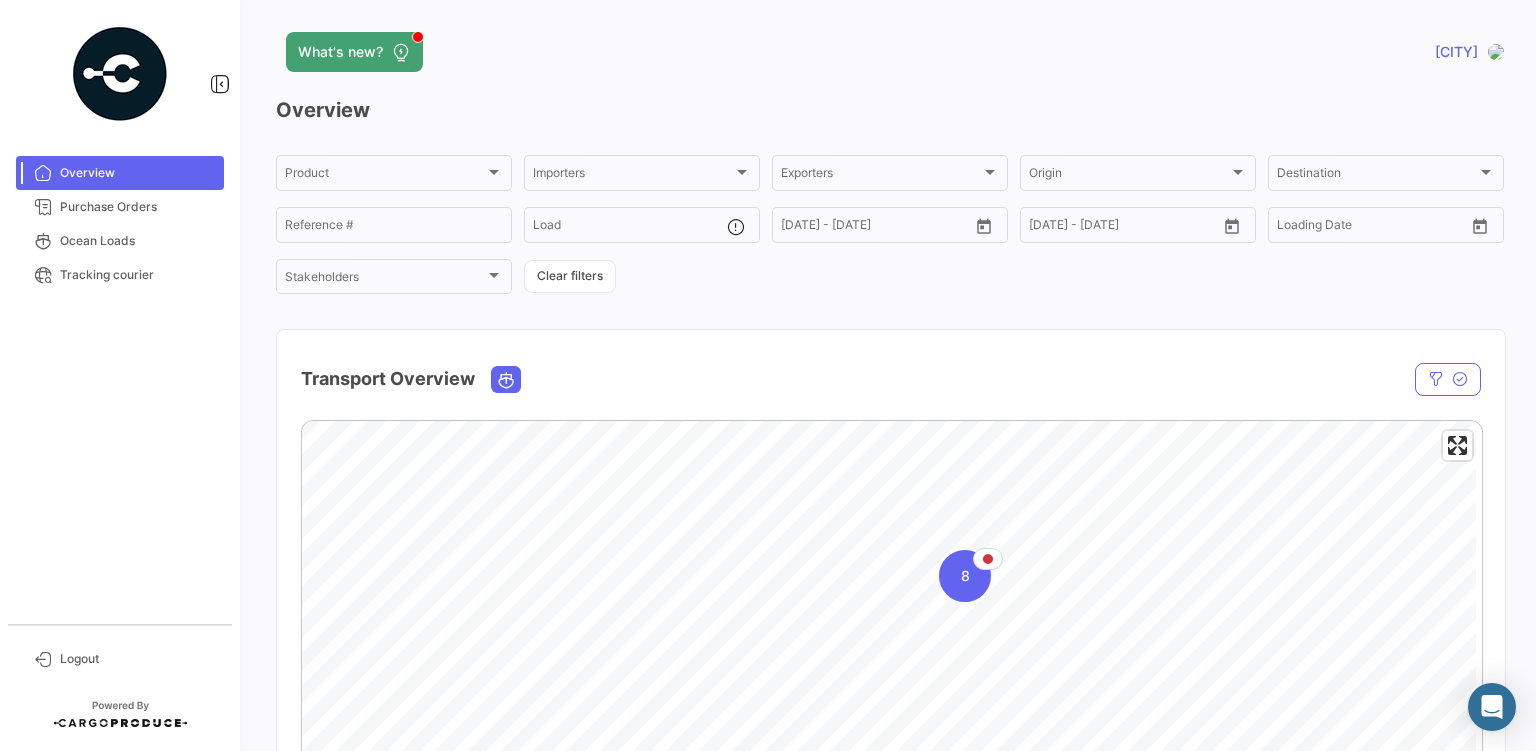scroll, scrollTop: 0, scrollLeft: 0, axis: both 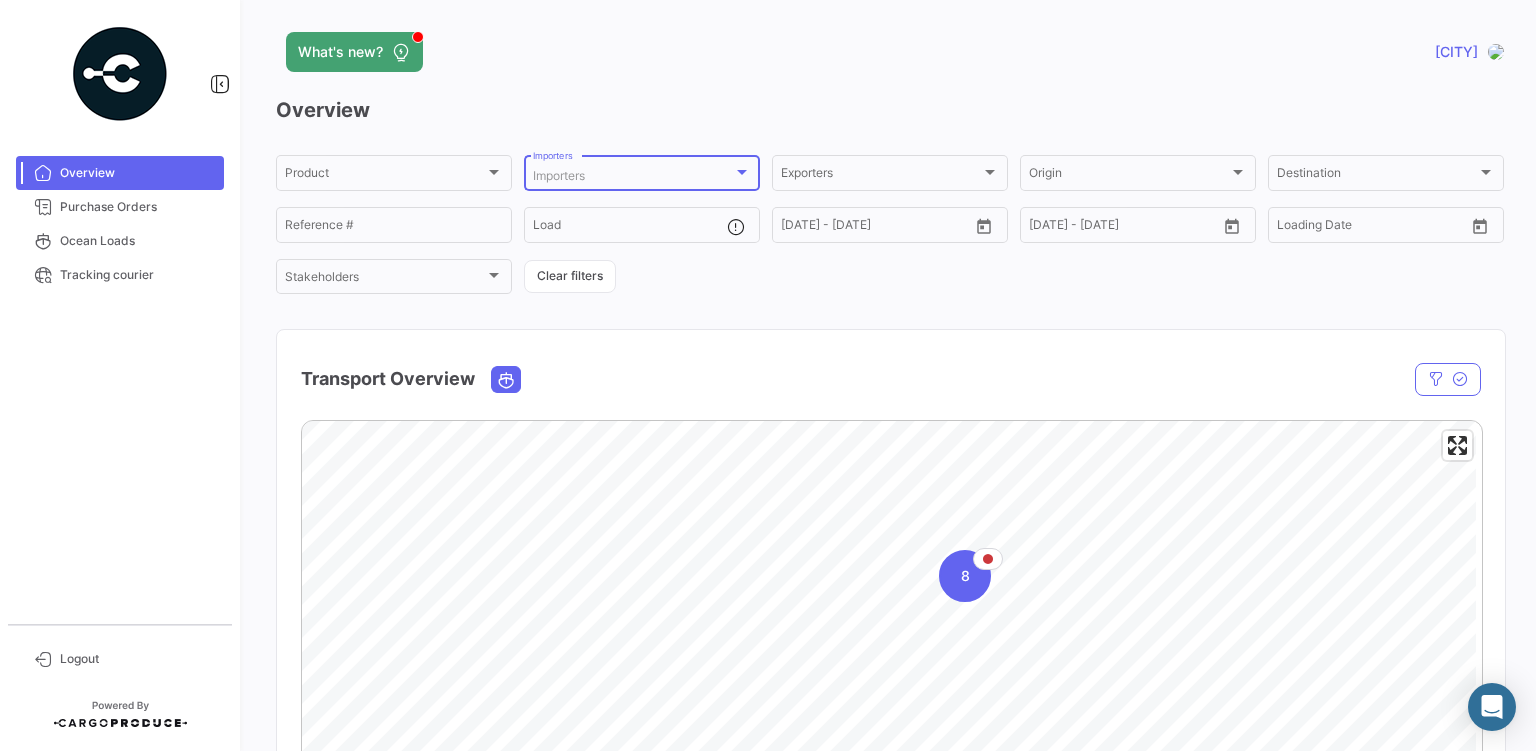 click on "Importers" at bounding box center (633, 176) 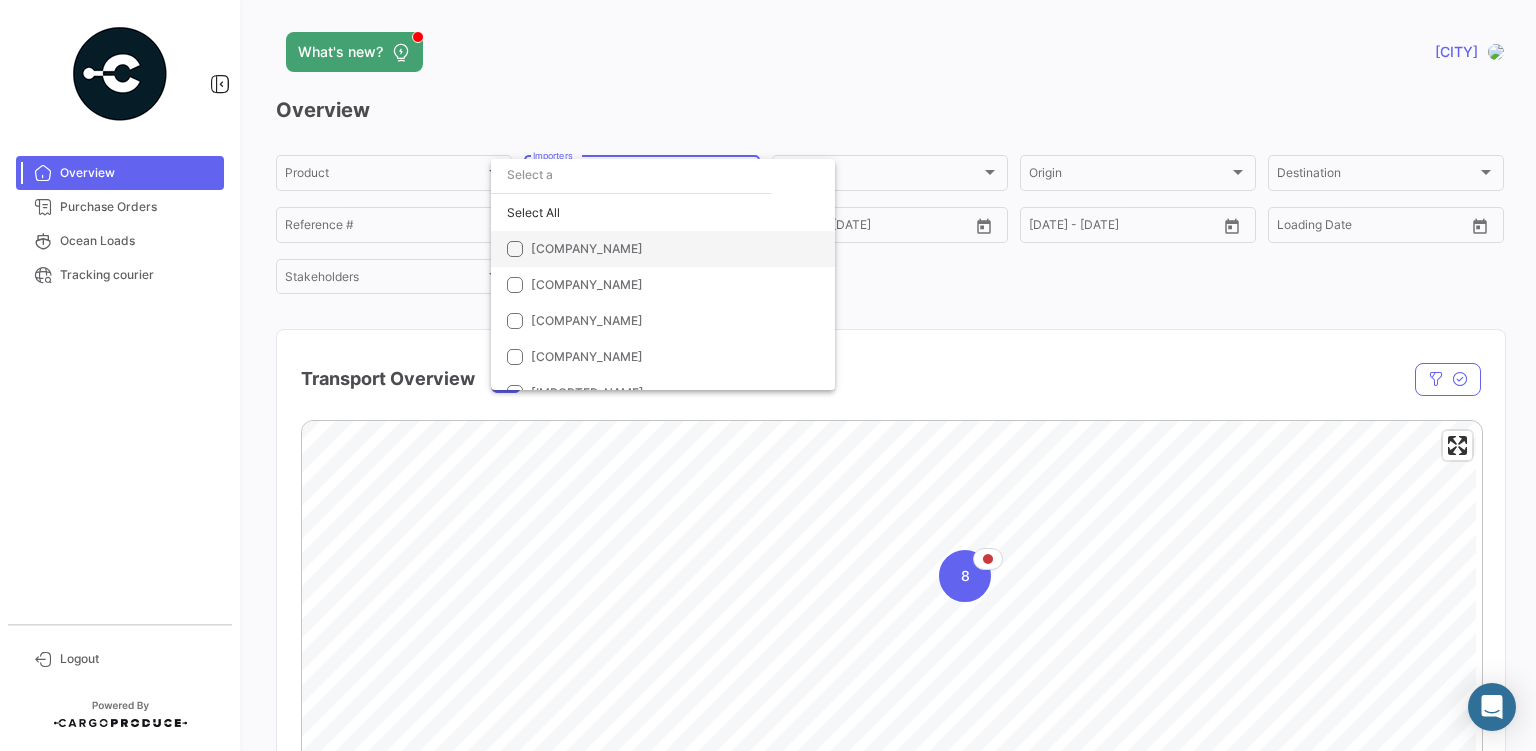 scroll, scrollTop: 20, scrollLeft: 0, axis: vertical 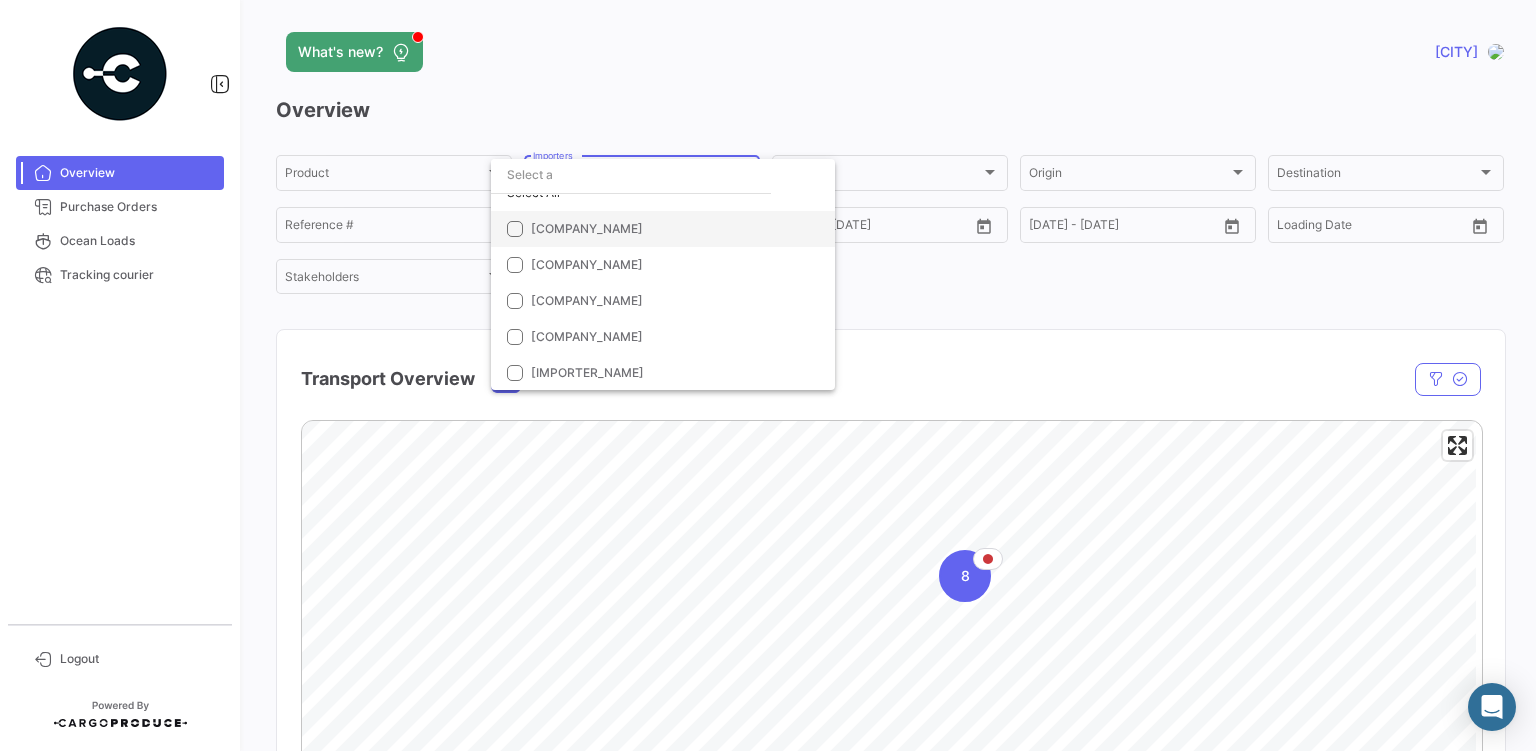 click on "[COMPANY_NAME]" at bounding box center [587, 228] 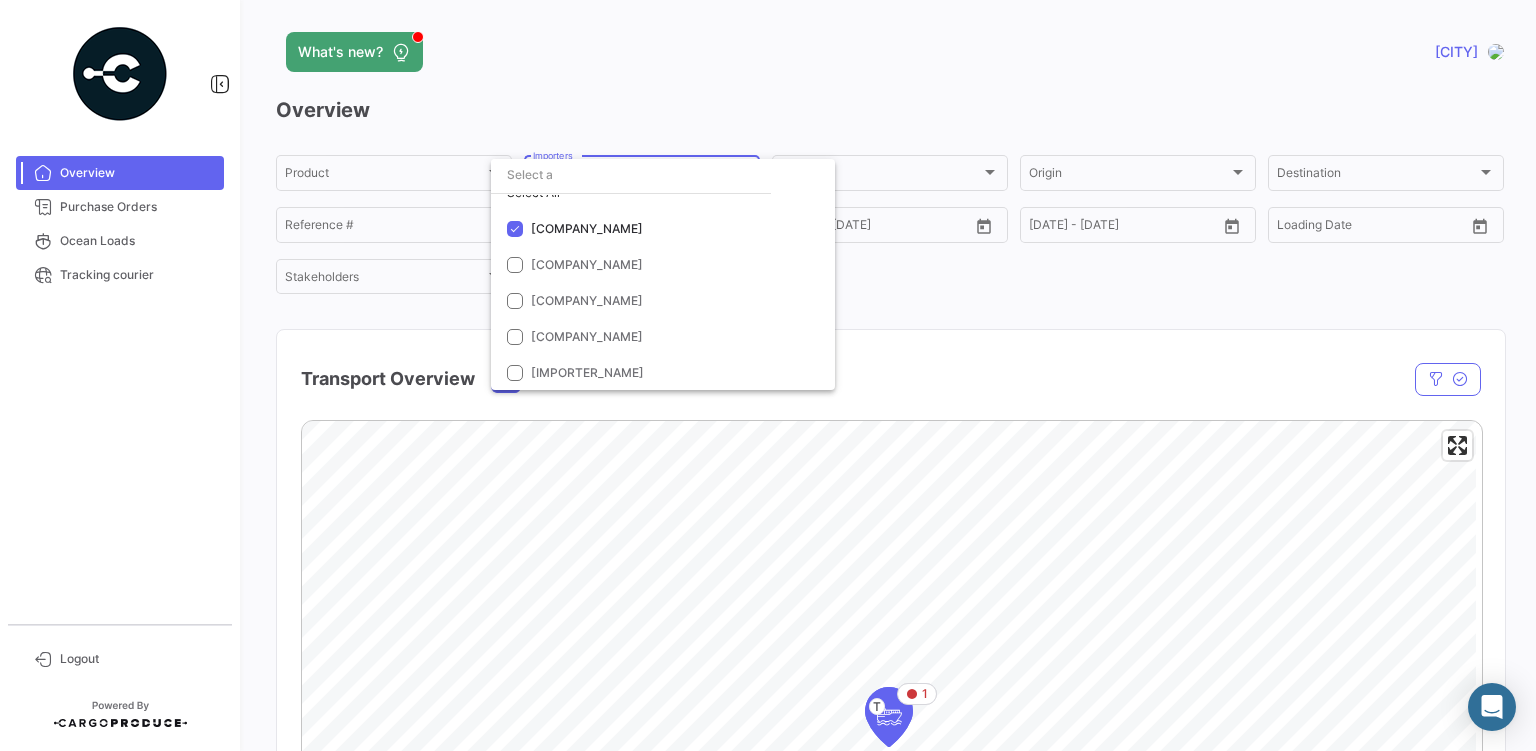 click at bounding box center [768, 375] 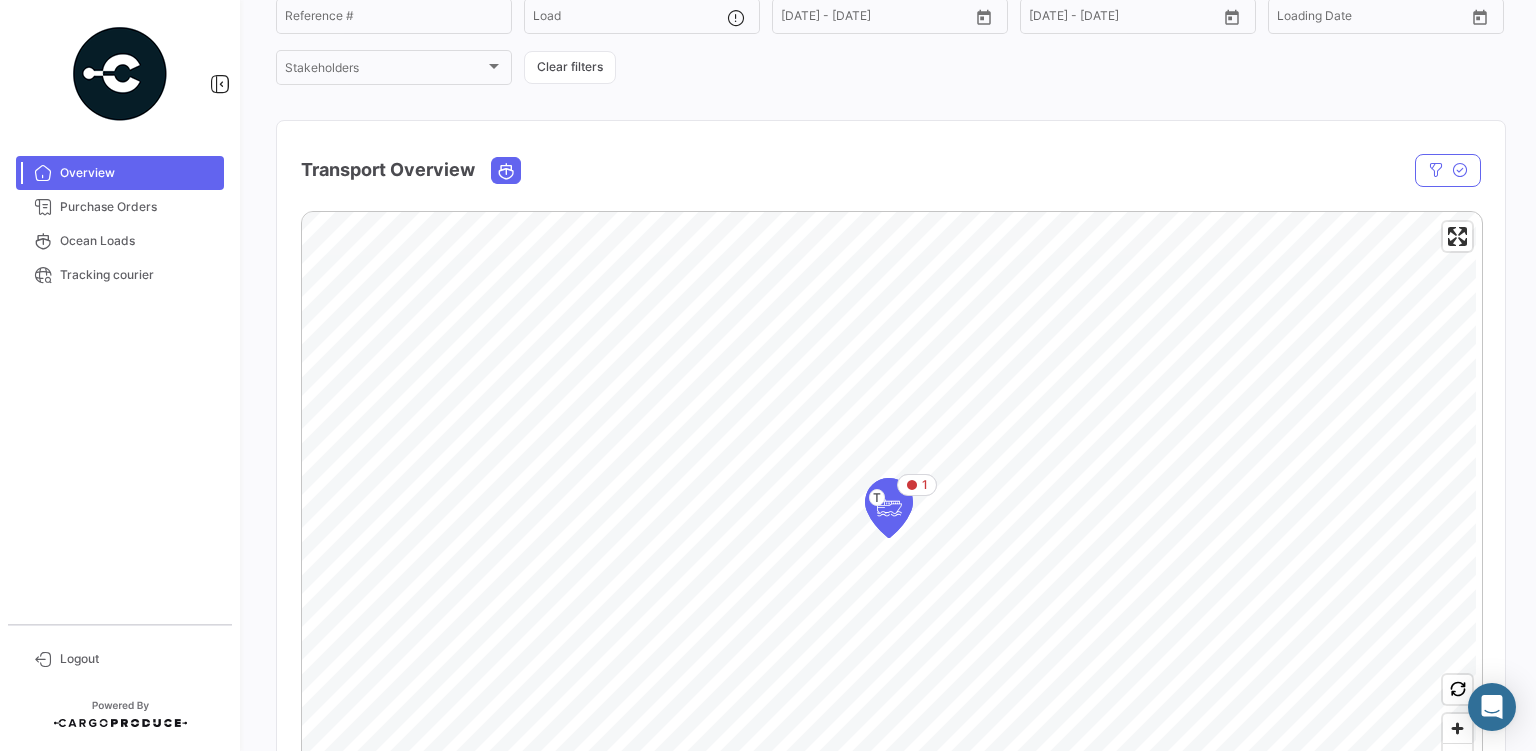scroll, scrollTop: 316, scrollLeft: 0, axis: vertical 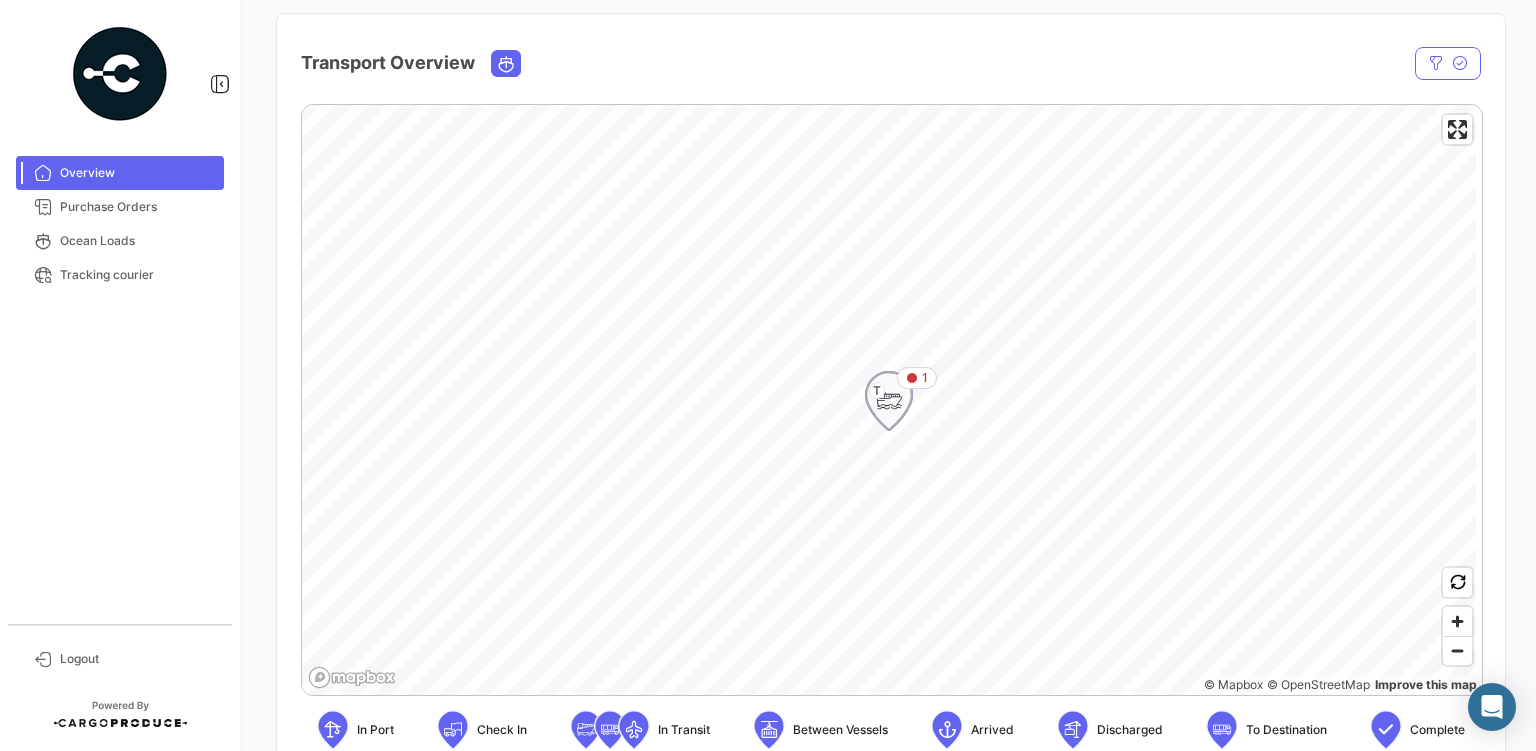 click 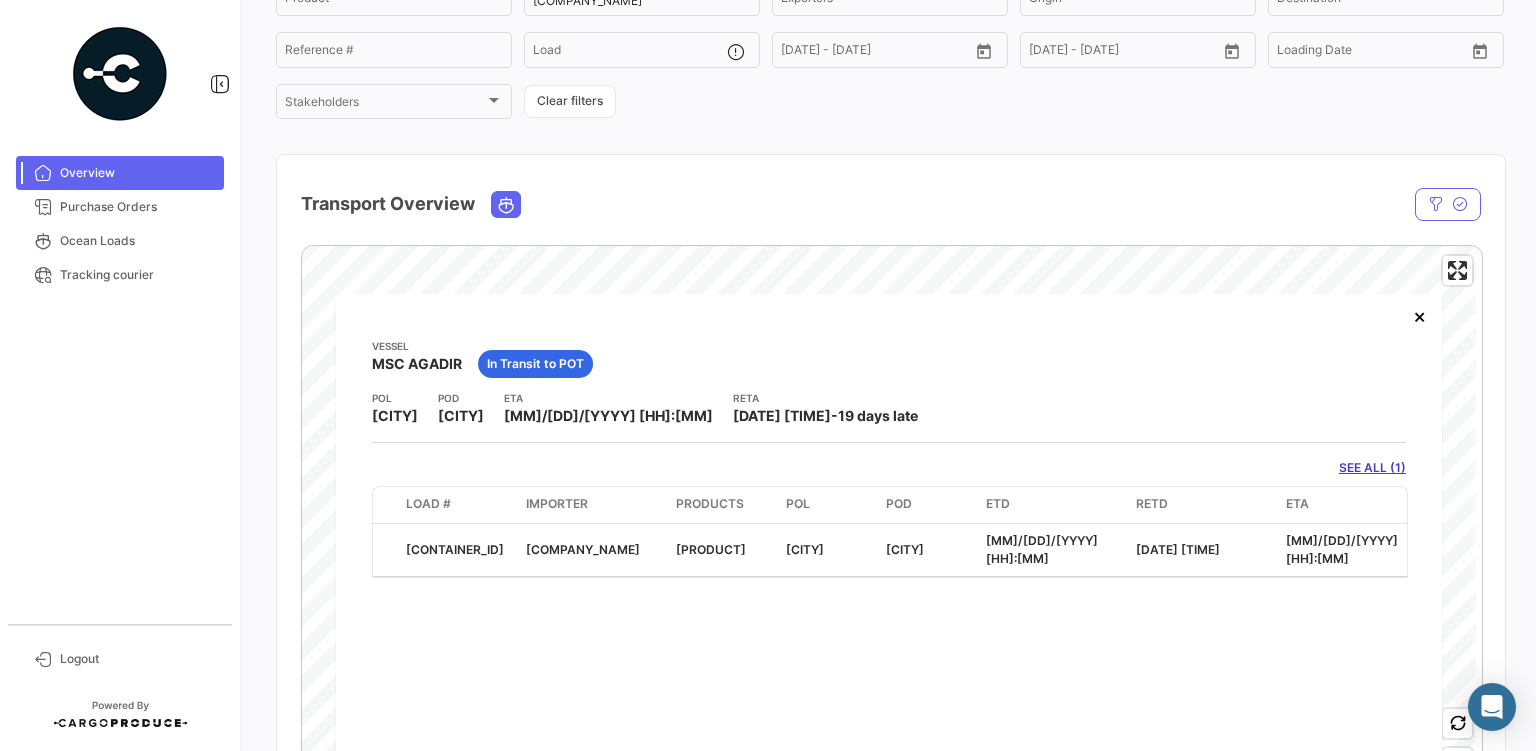 scroll, scrollTop: 201, scrollLeft: 0, axis: vertical 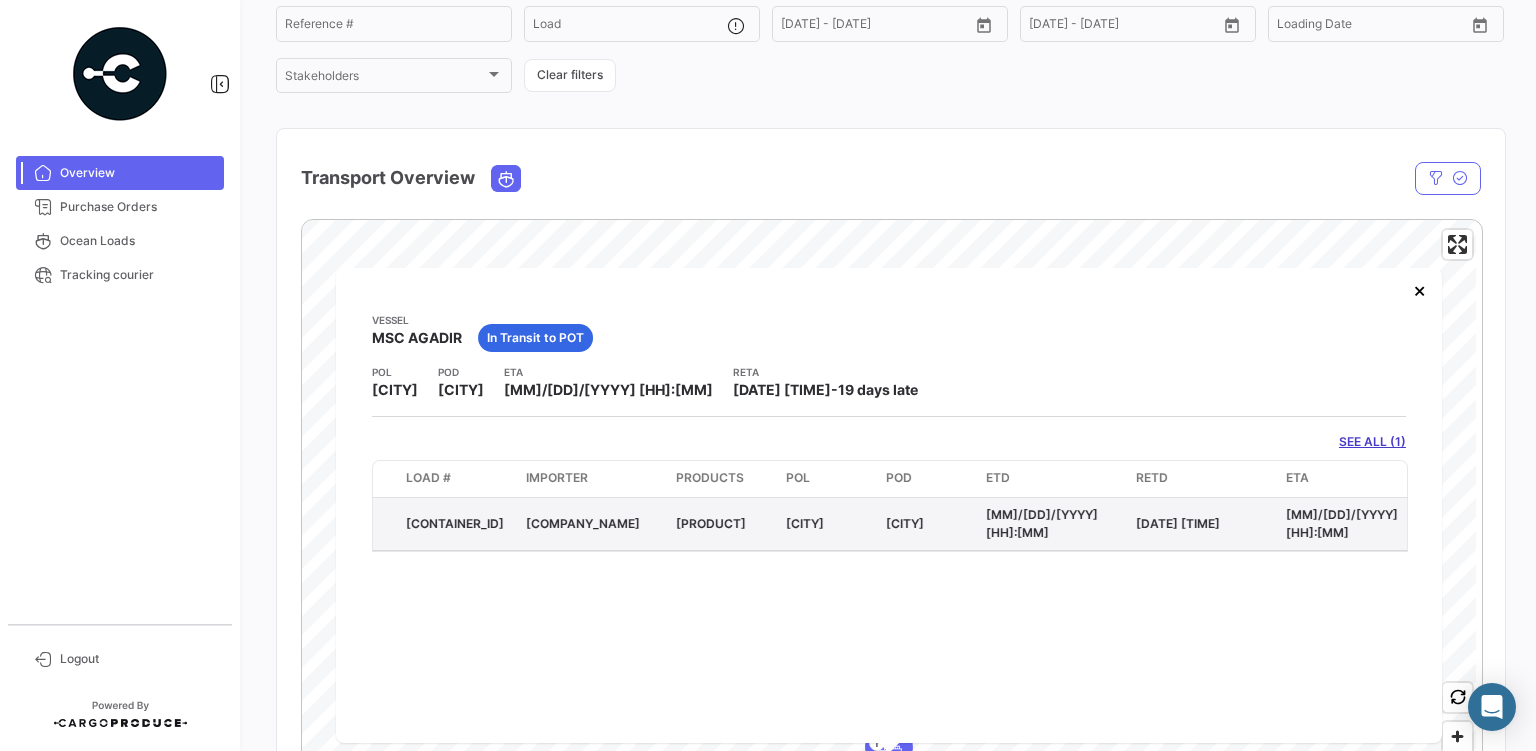 click on "[CONTAINER_ID]" 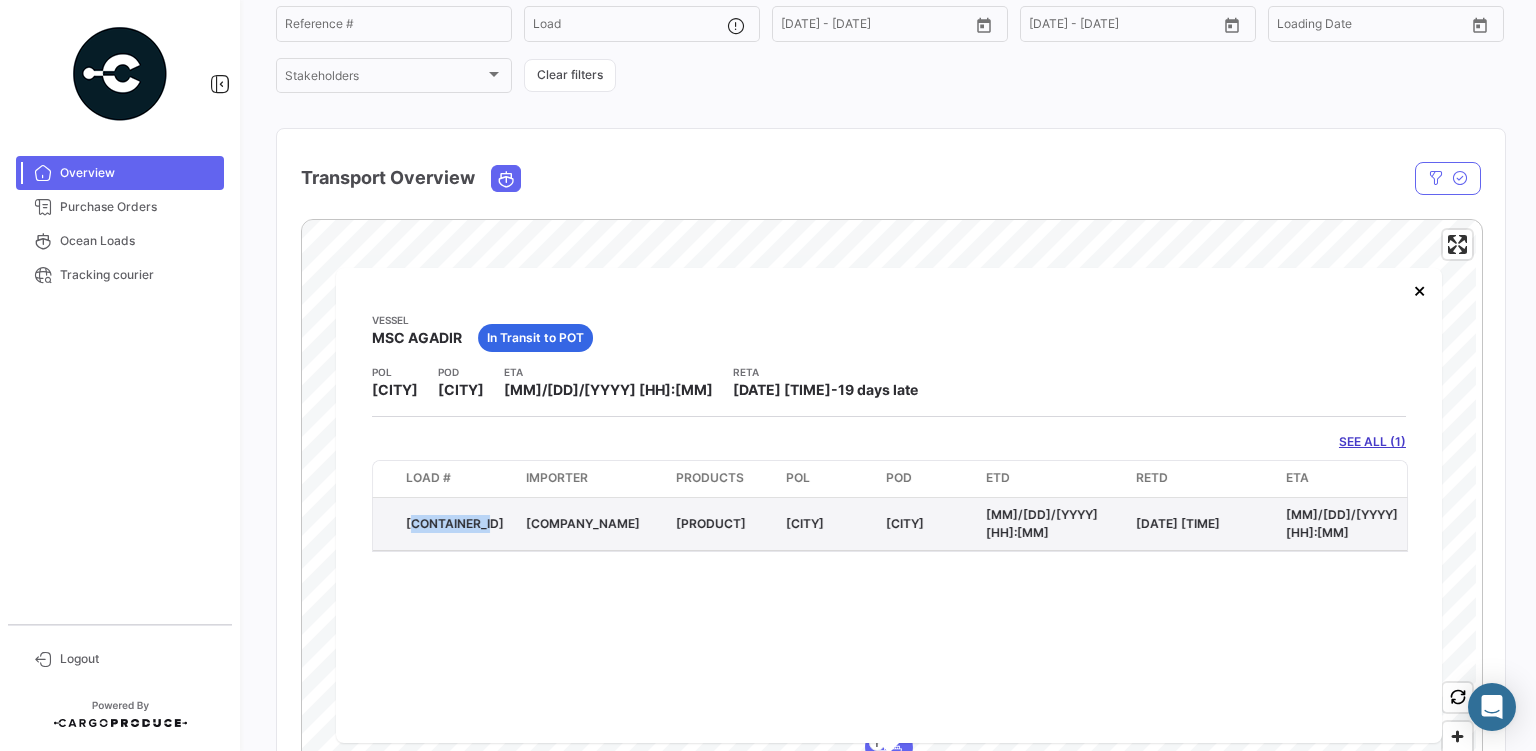 click on "[CONTAINER_ID]" 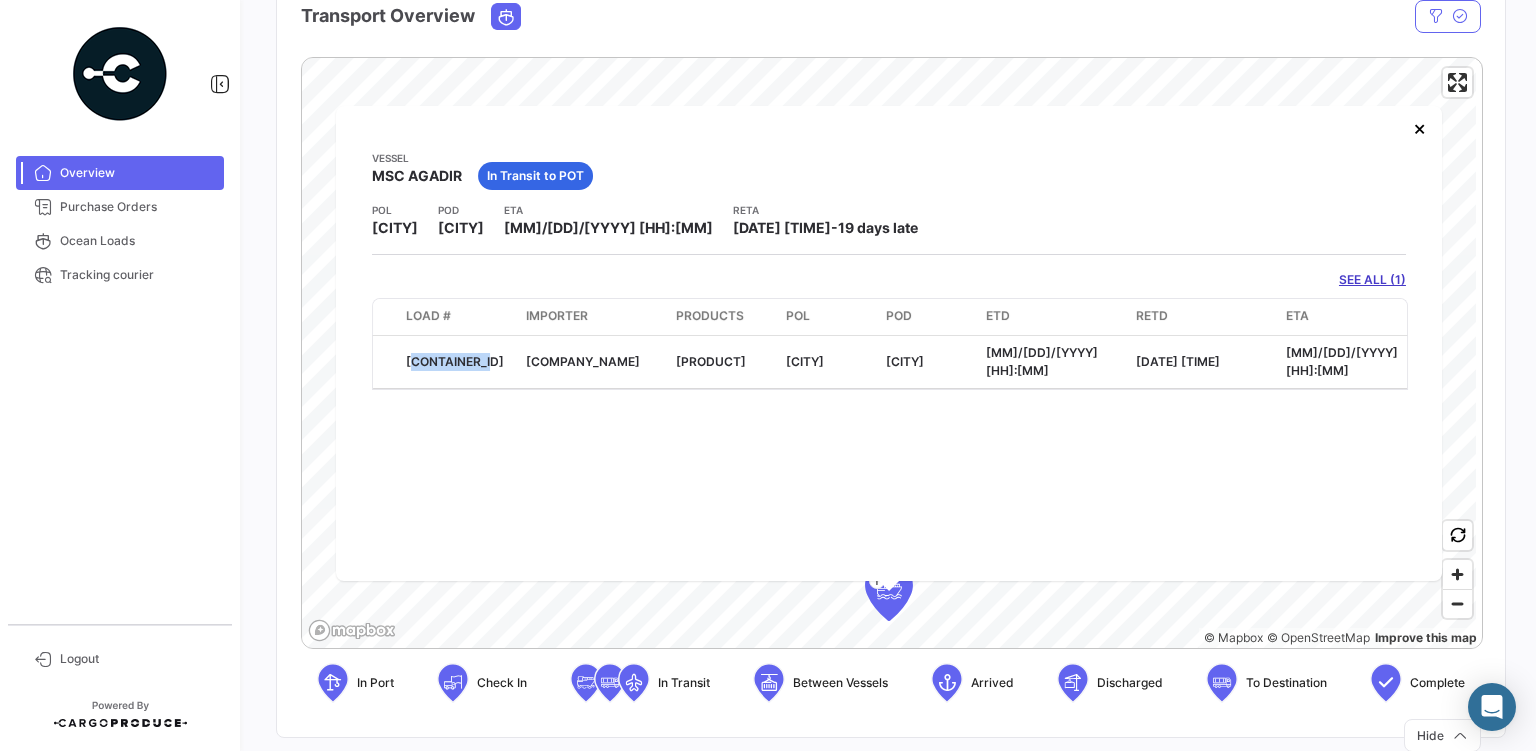 scroll, scrollTop: 259, scrollLeft: 0, axis: vertical 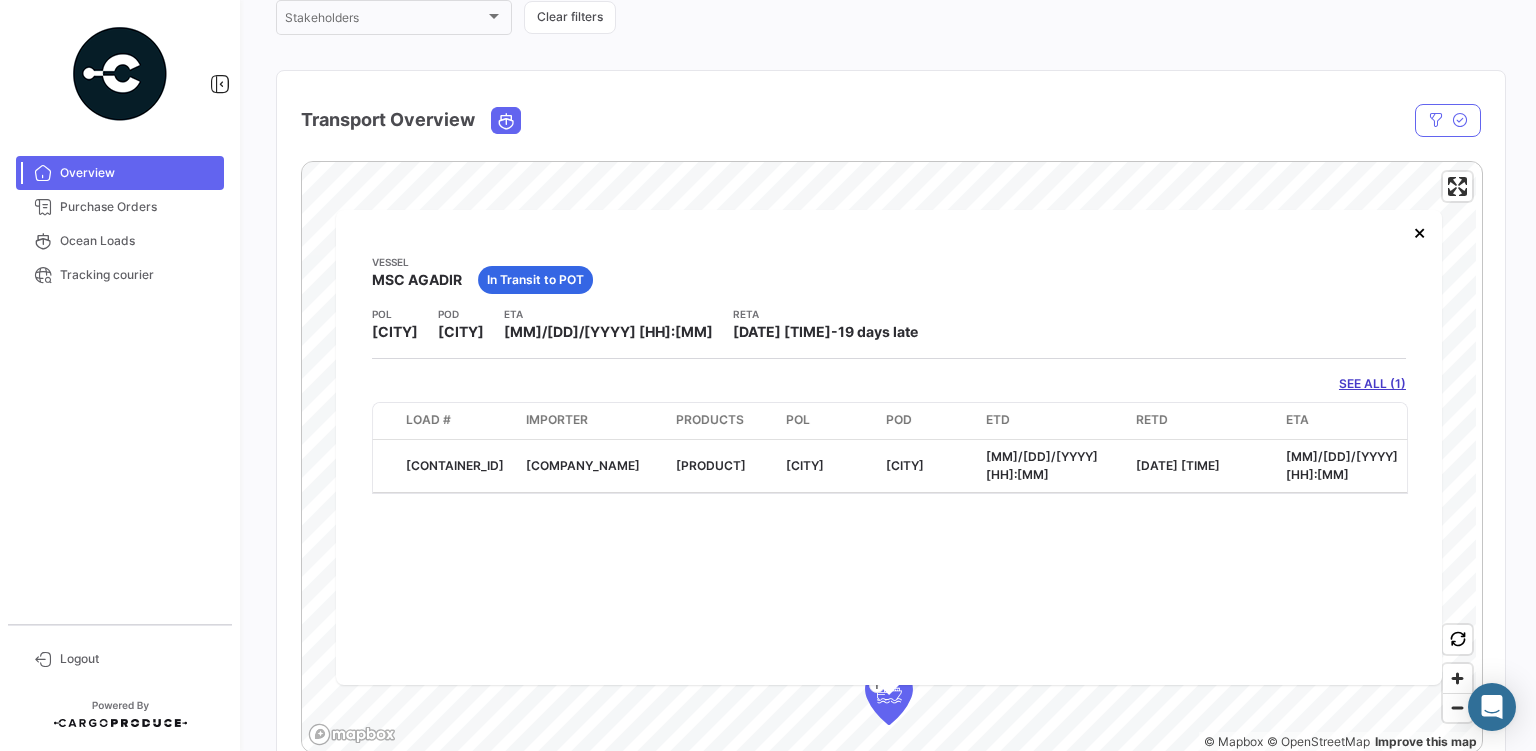 click on "Vessel
[VESSEL_NAME]   In Transit to POT  POL
[POL_CITY]  POD
[POD_CITY]  ETA
[MM]/[DD]/[YYYY] [HH]:[MM]  RETA
[MM]/[DD]/[YYYY] [HH]:[MM]   -   19 days late   SEE ALL (1)  Load # [LOAD_ID]   [IMPORTER_NAME]   FRUTA   [POL_CITY]   [POD_CITY]   [MM]/[DD]/[YYYY] [HH]:[MM]
[MM]/[DD]/[YYYY] [HH]:[MM]
[MM]/[DD]/[YYYY] [HH]:[MM]
[MM]/[DD]/[YYYY] [HH]:[MM]
In Transit to POT      F-202  ×" 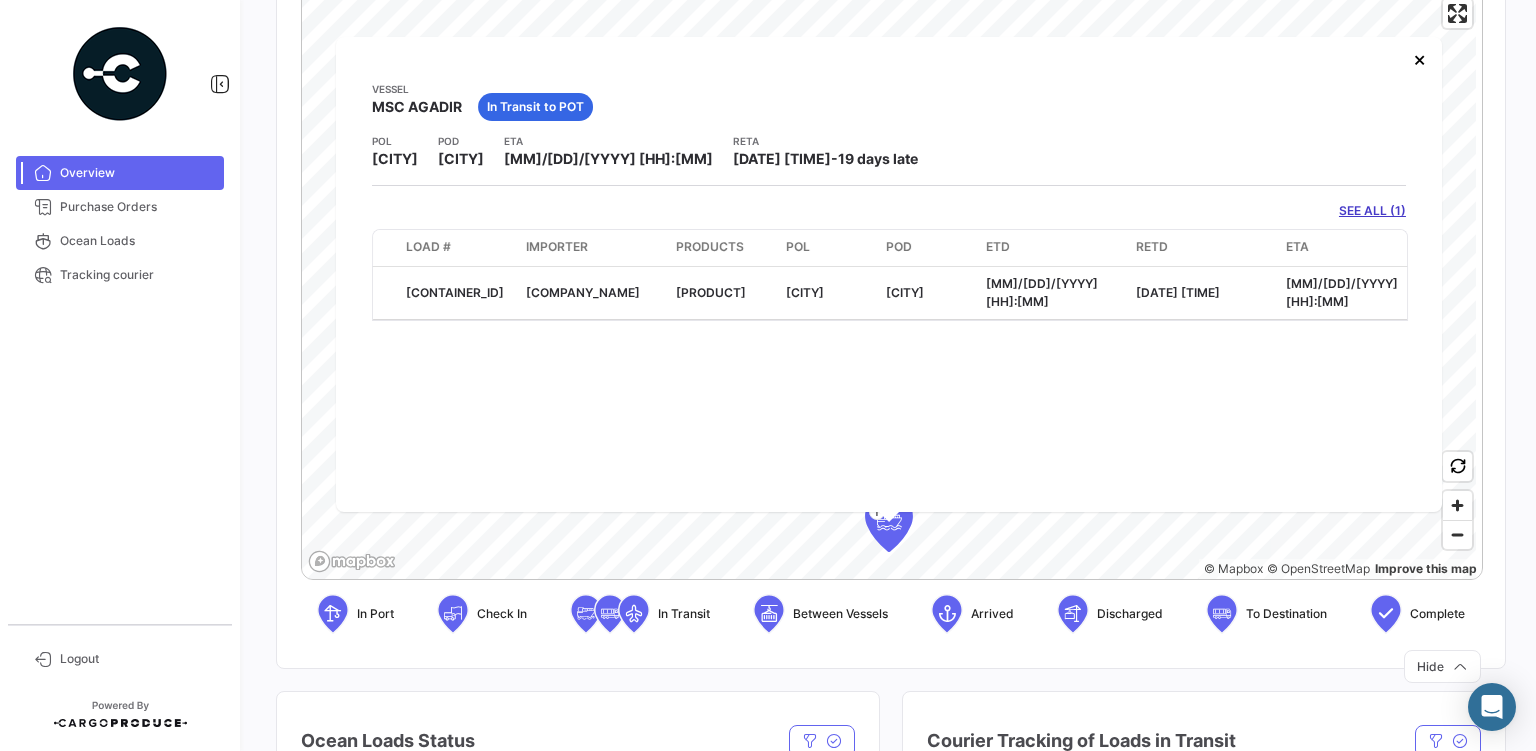 scroll, scrollTop: 460, scrollLeft: 0, axis: vertical 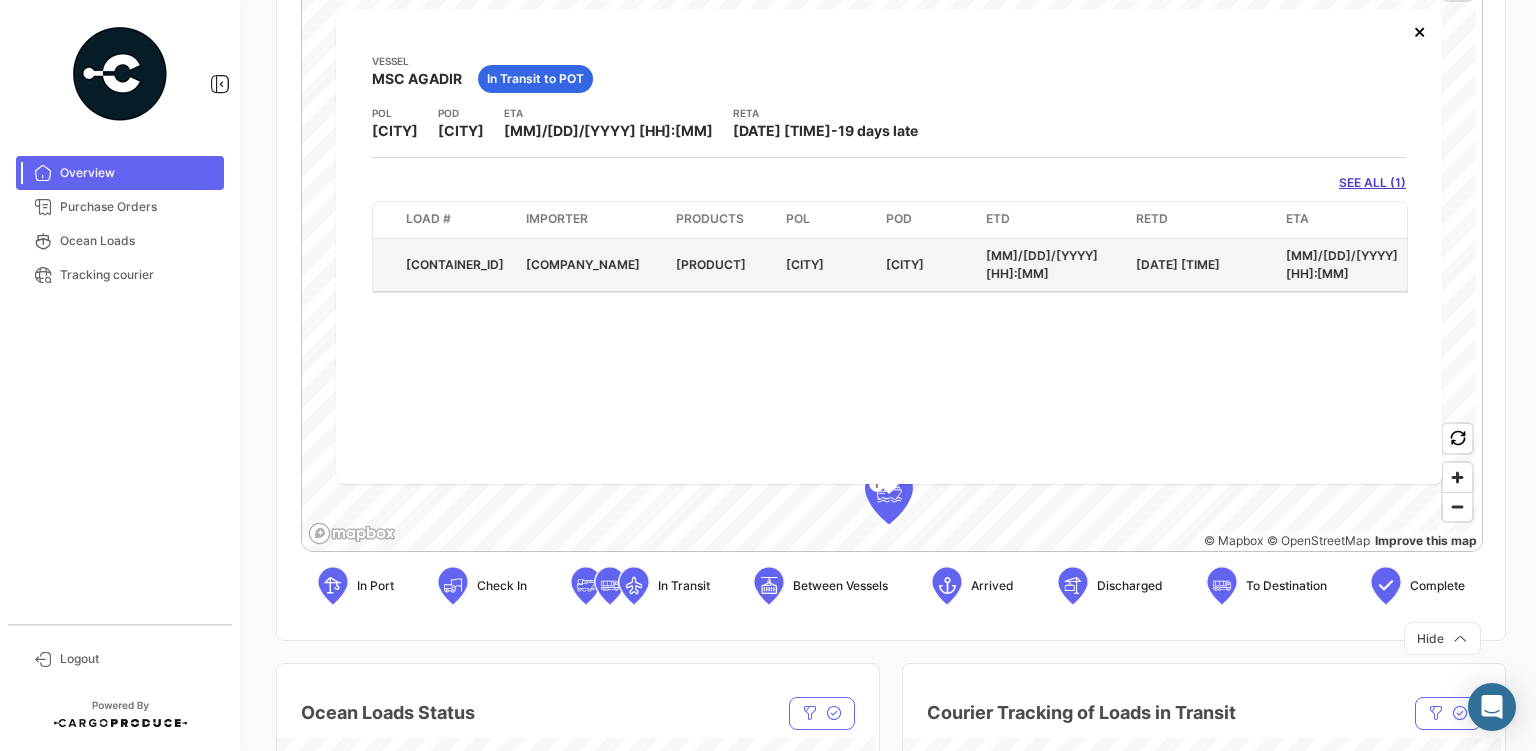 click on "[CONTAINER_ID]" 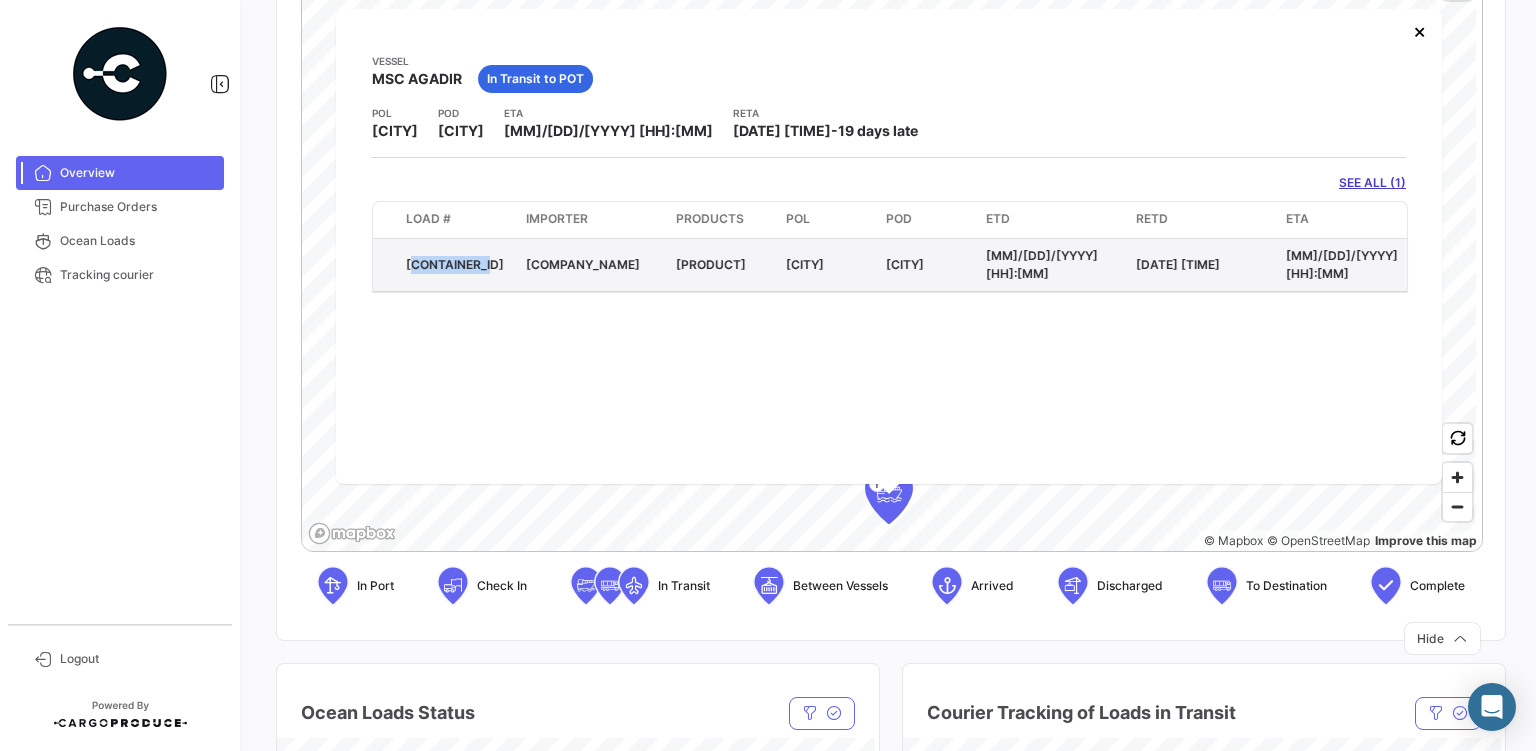 click on "[CONTAINER_ID]" 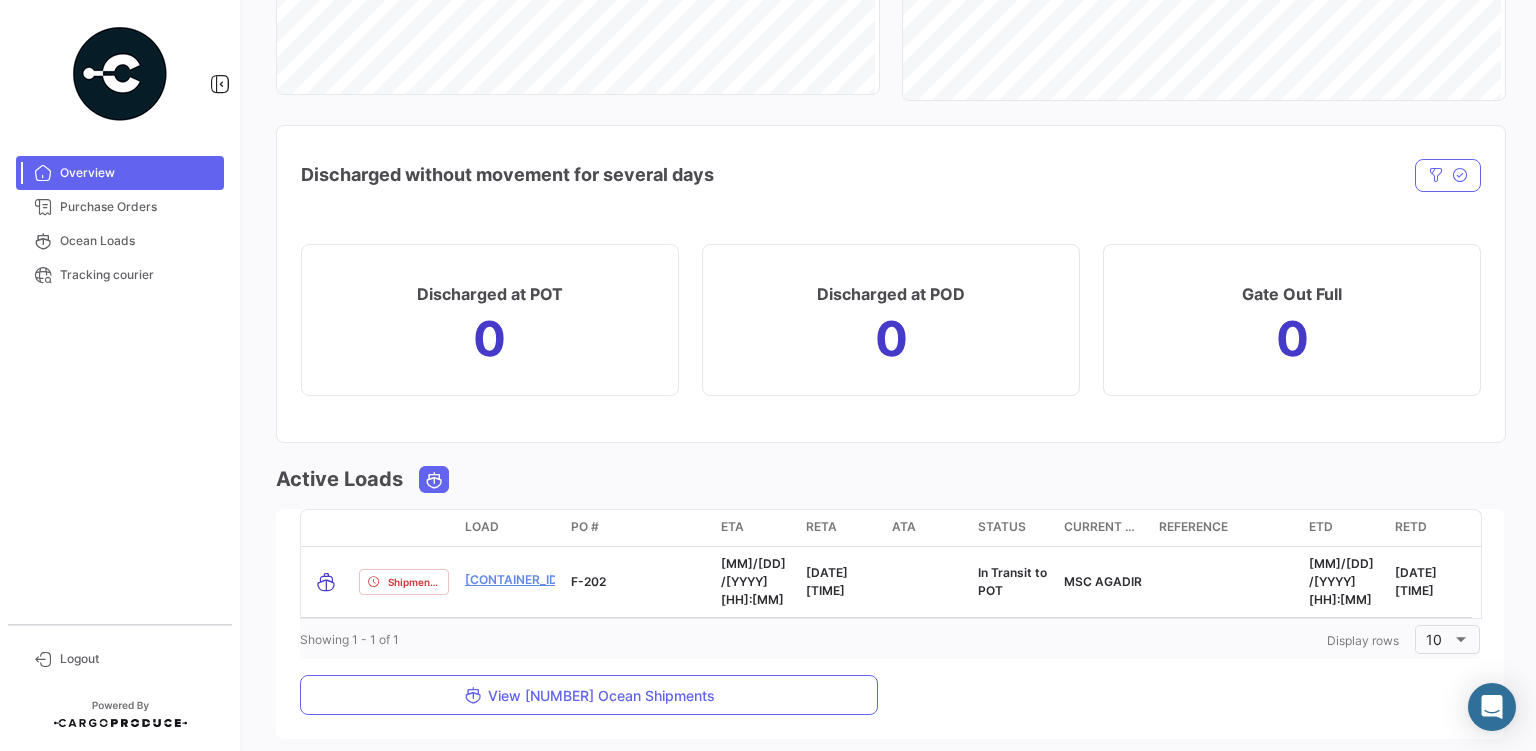 scroll, scrollTop: 2061, scrollLeft: 0, axis: vertical 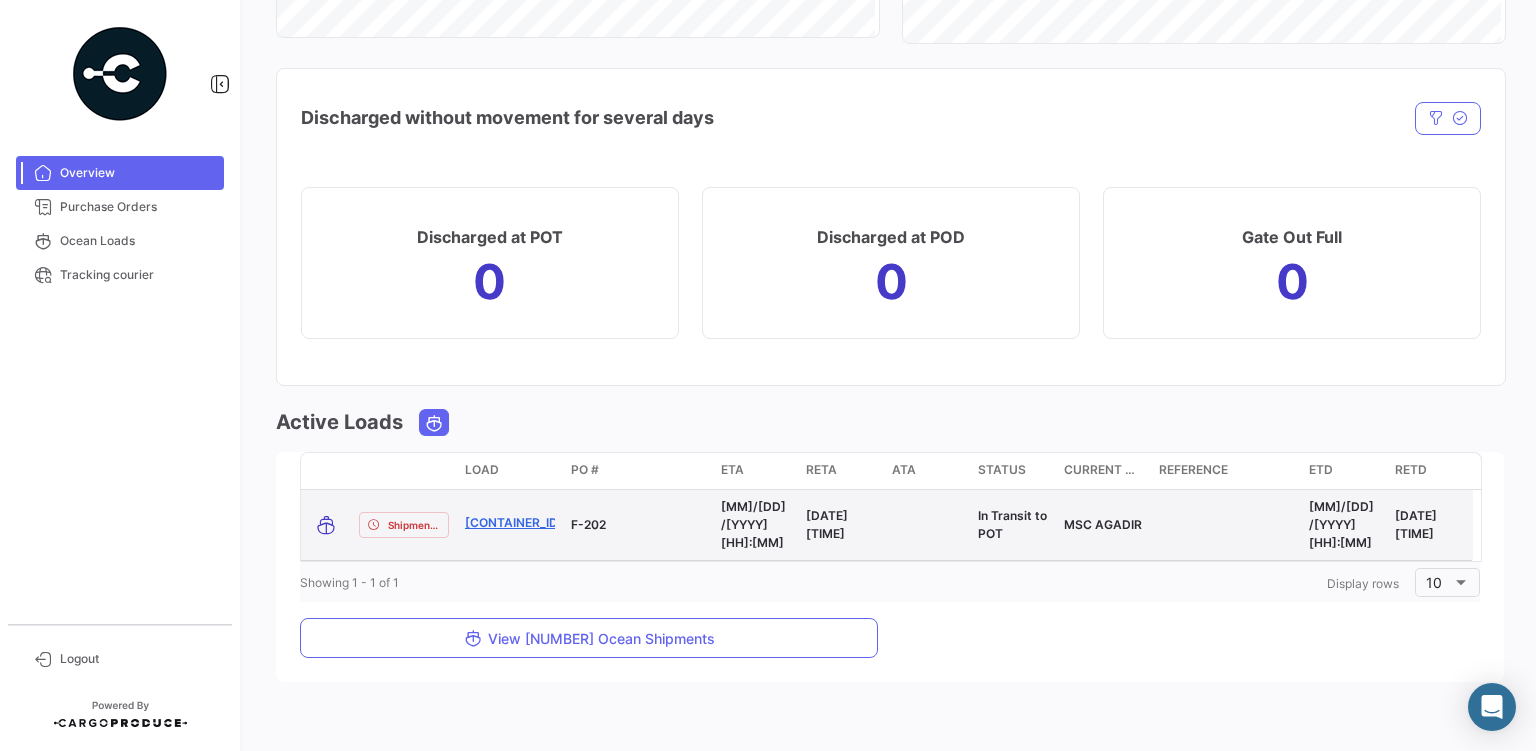 click on "[CONTAINER_ID]" 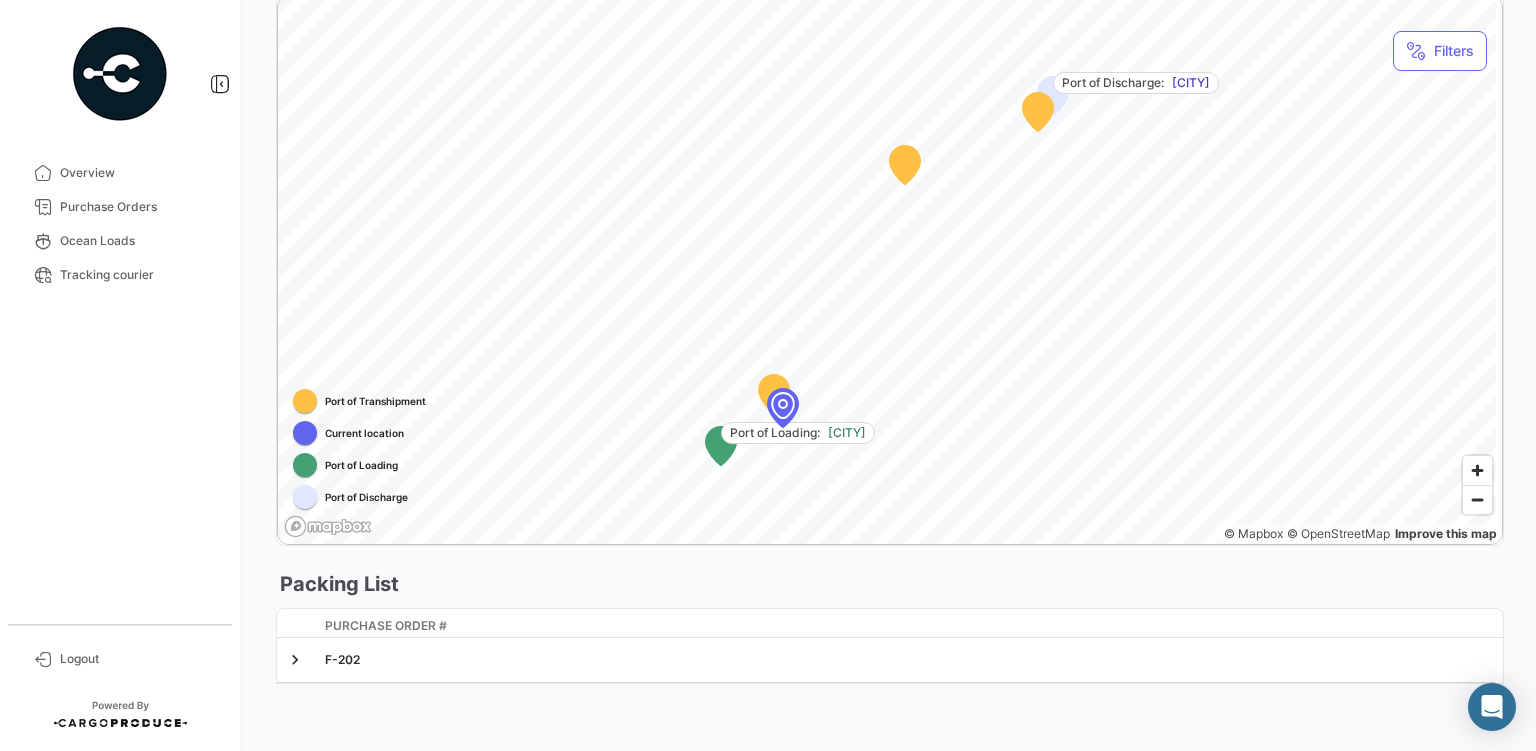 scroll, scrollTop: 1173, scrollLeft: 0, axis: vertical 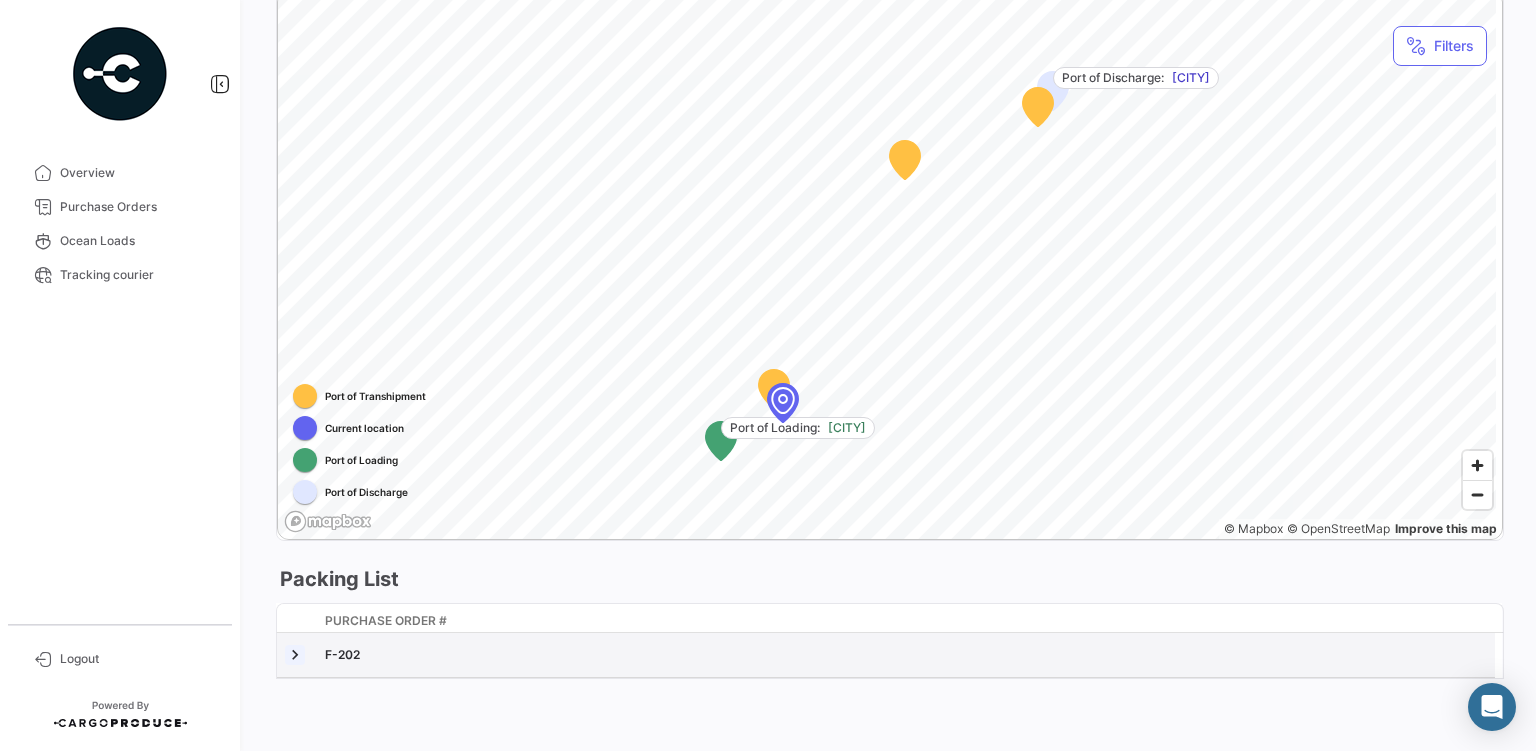 click 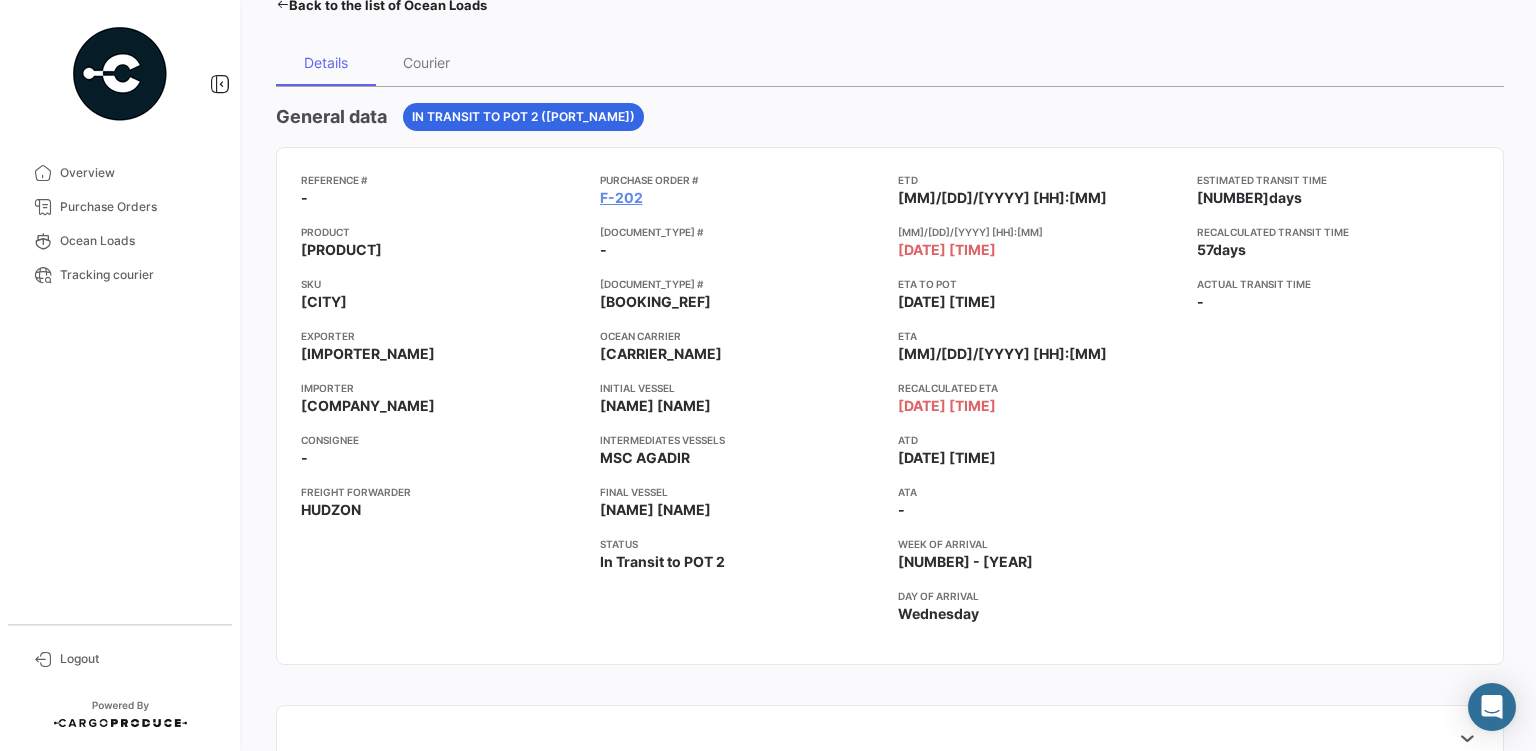 scroll, scrollTop: 0, scrollLeft: 0, axis: both 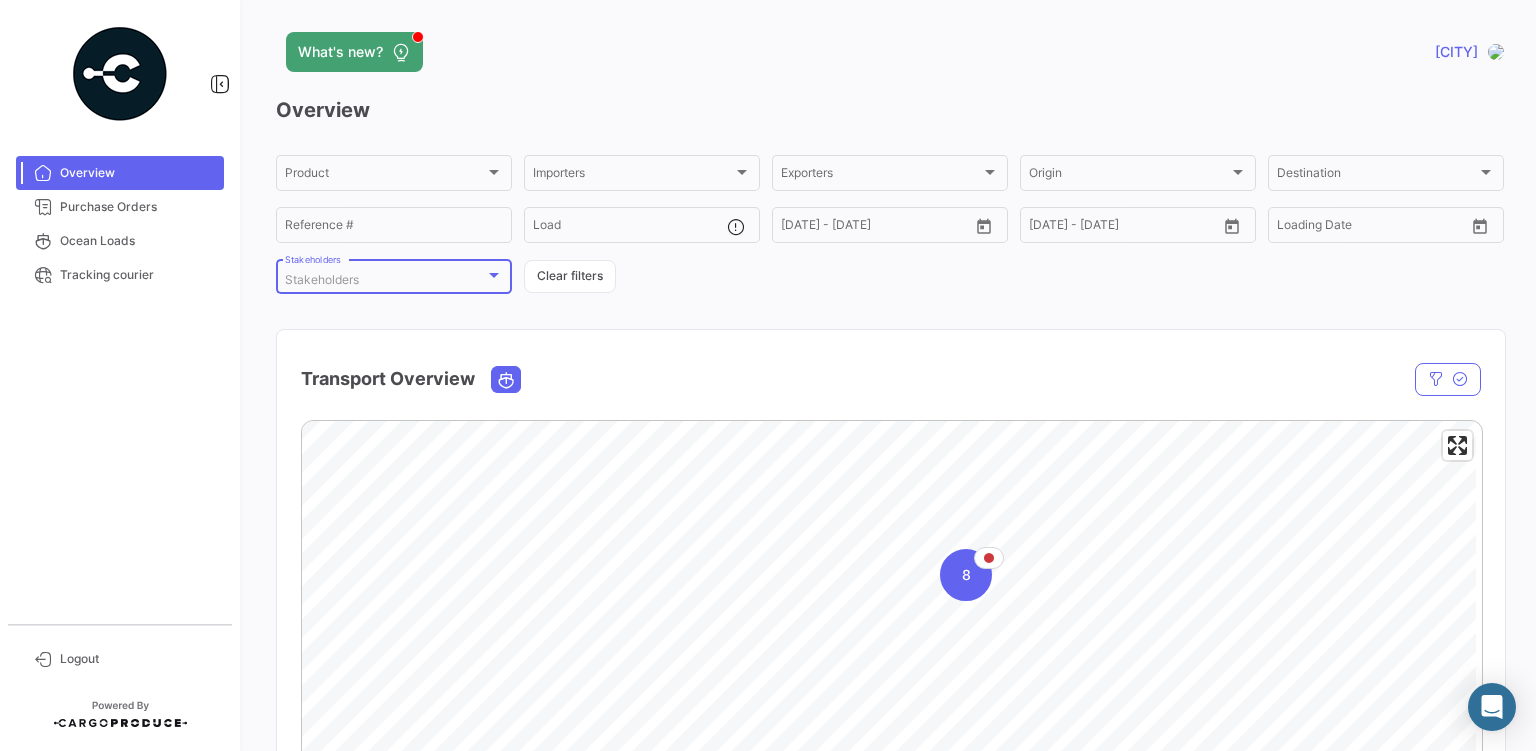 click at bounding box center (494, 275) 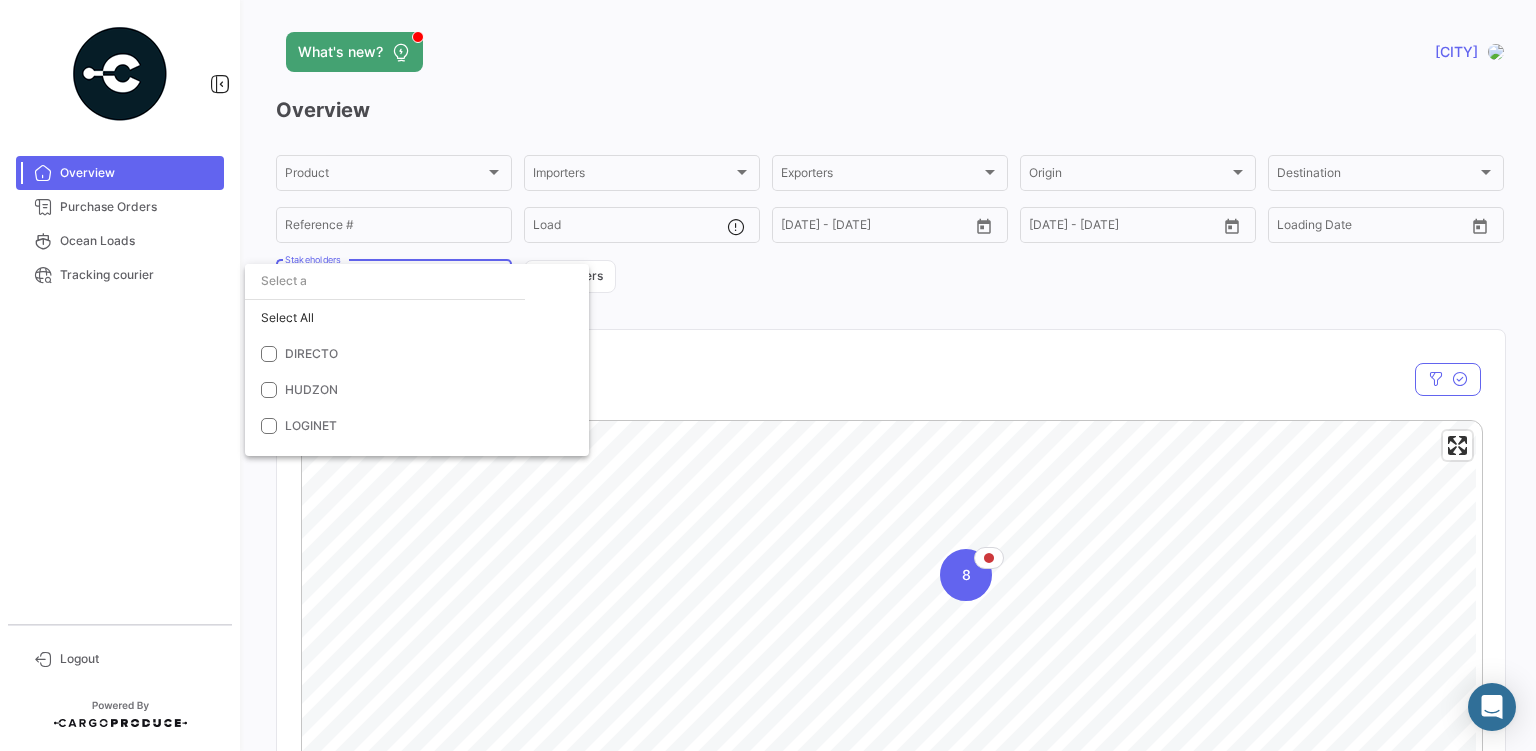 click at bounding box center [768, 375] 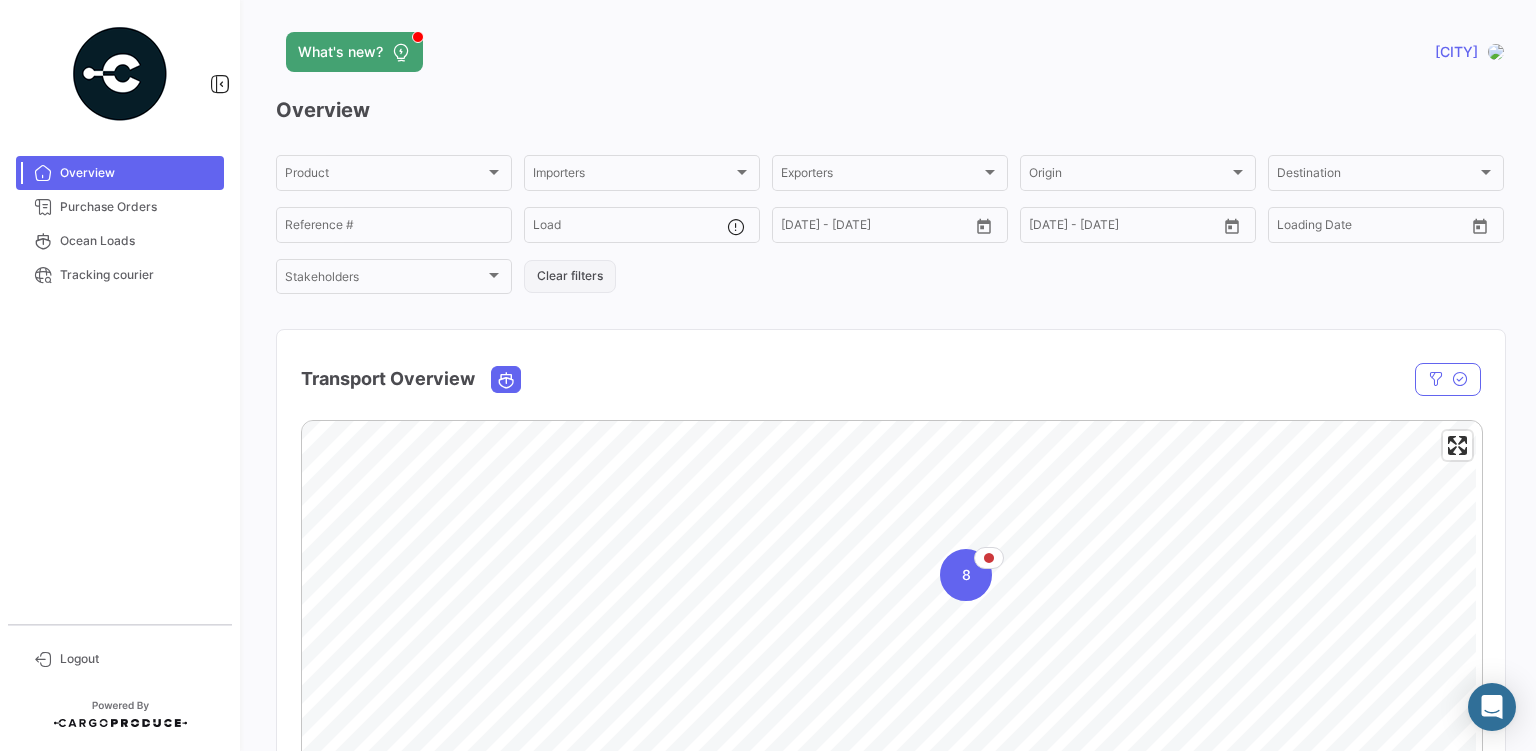 click on "Clear filters" 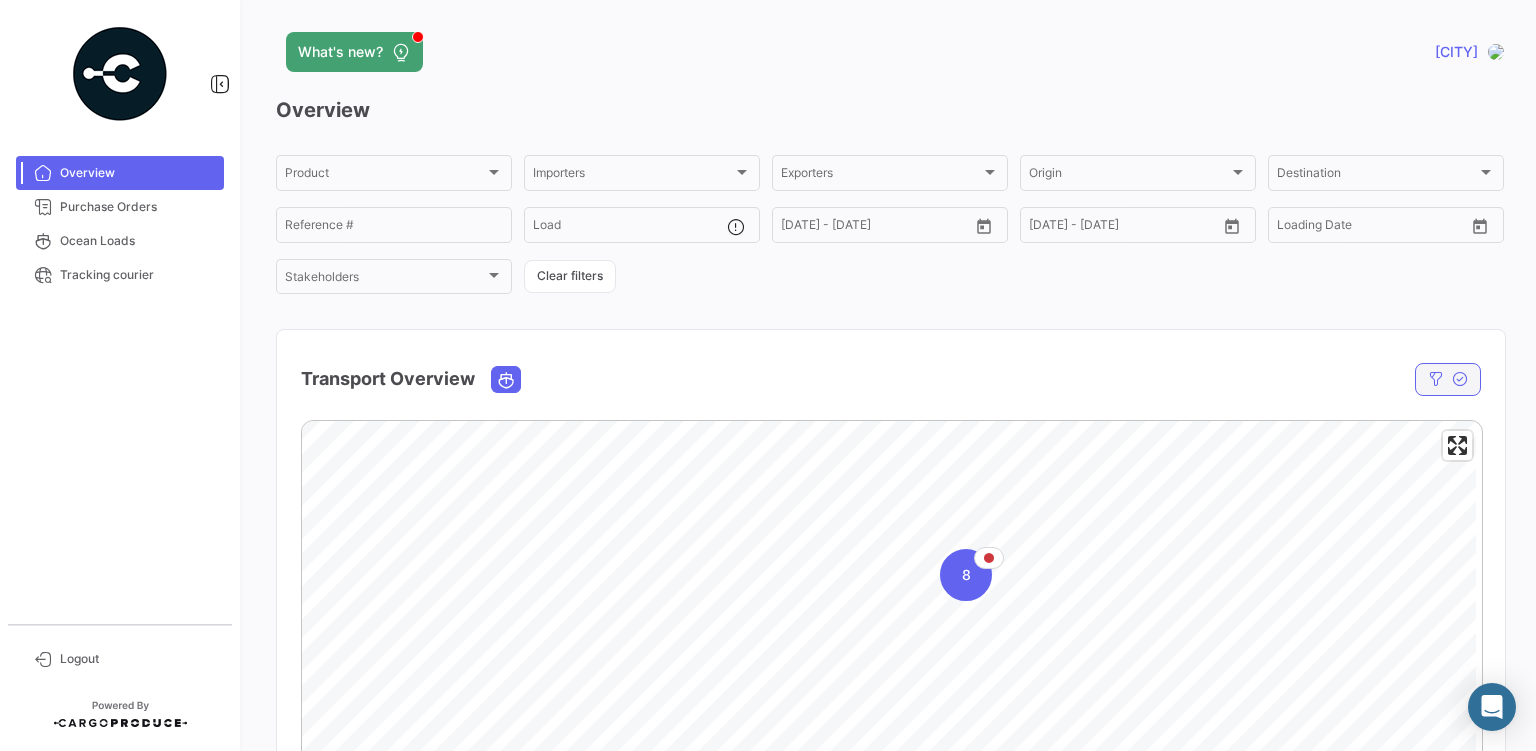 click 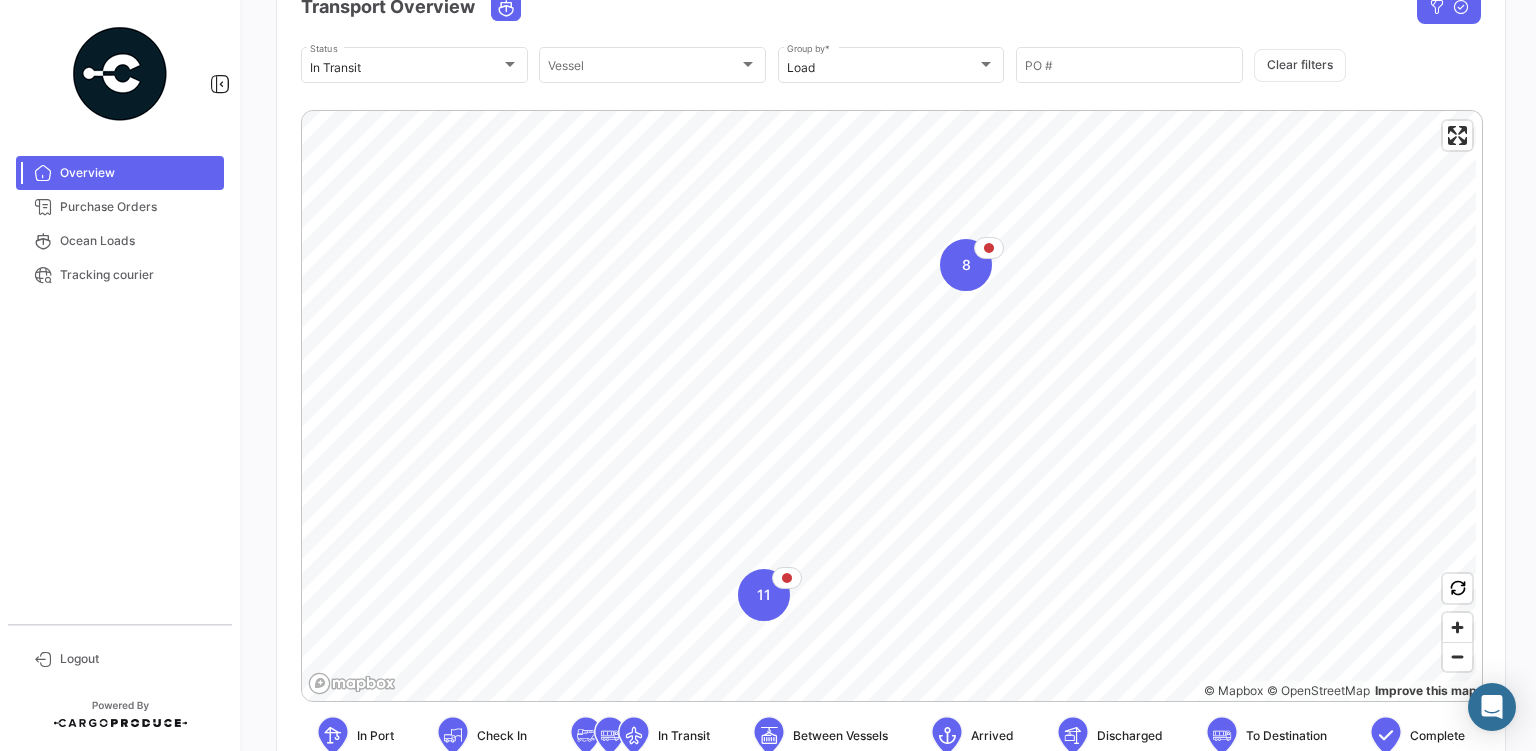 scroll, scrollTop: 374, scrollLeft: 0, axis: vertical 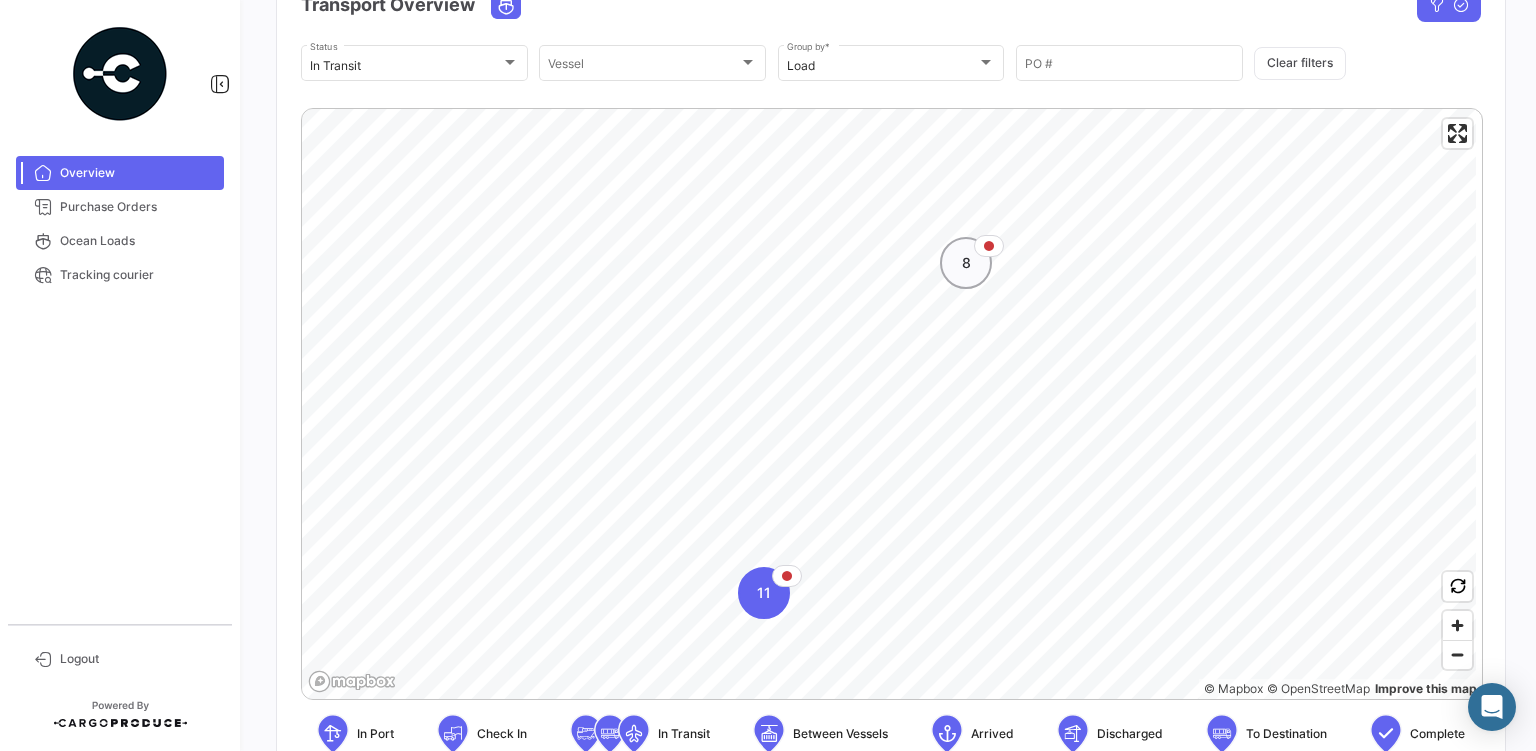 click on "8" 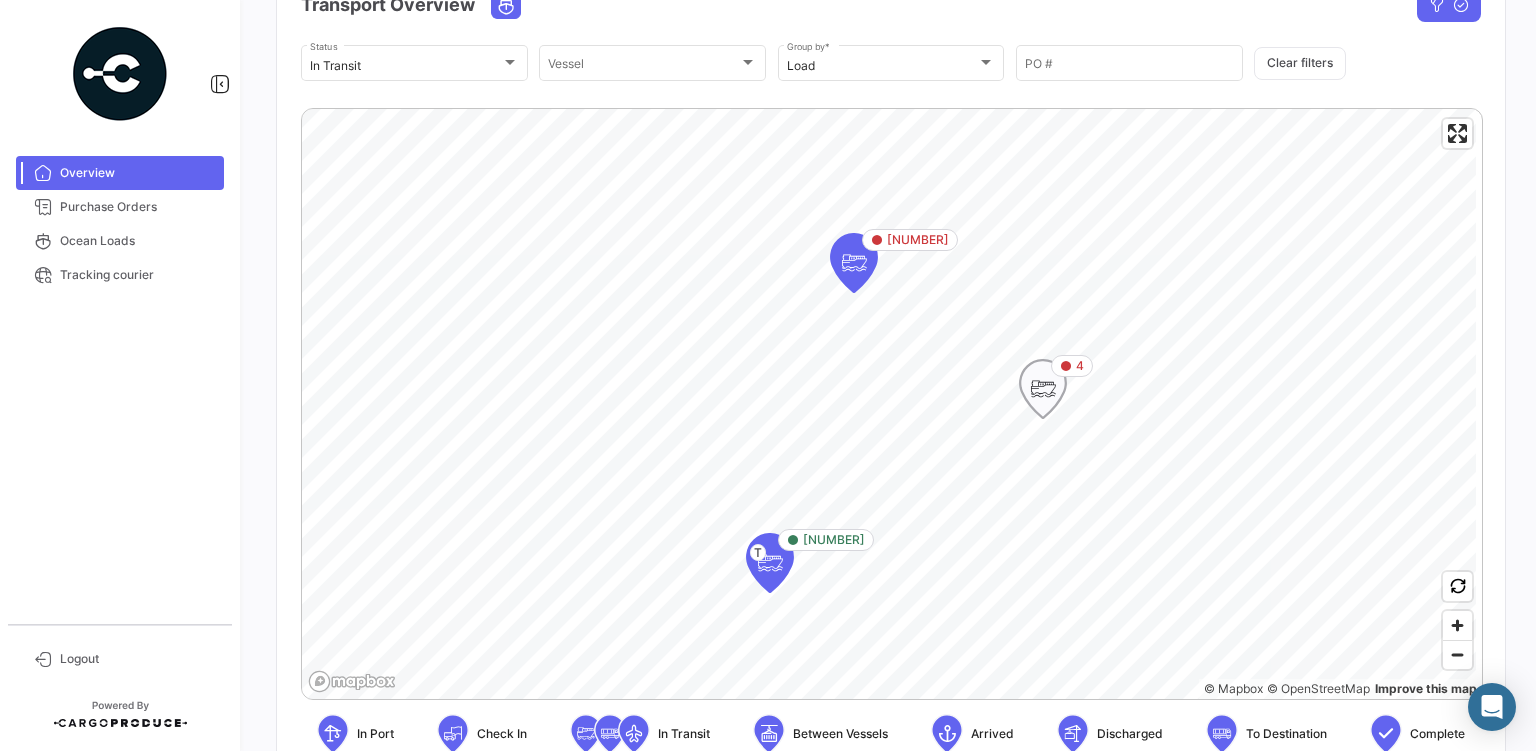 click 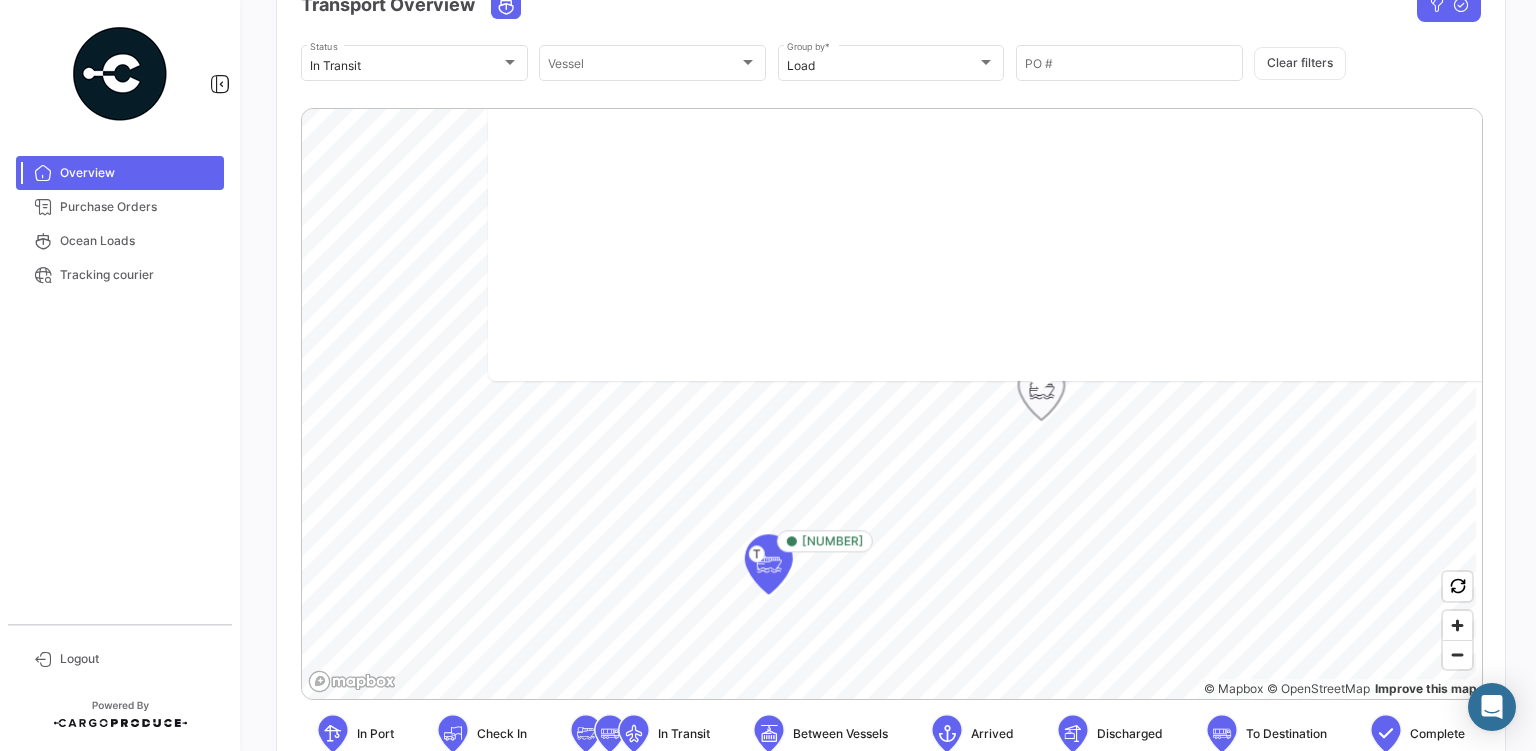 scroll, scrollTop: 0, scrollLeft: 0, axis: both 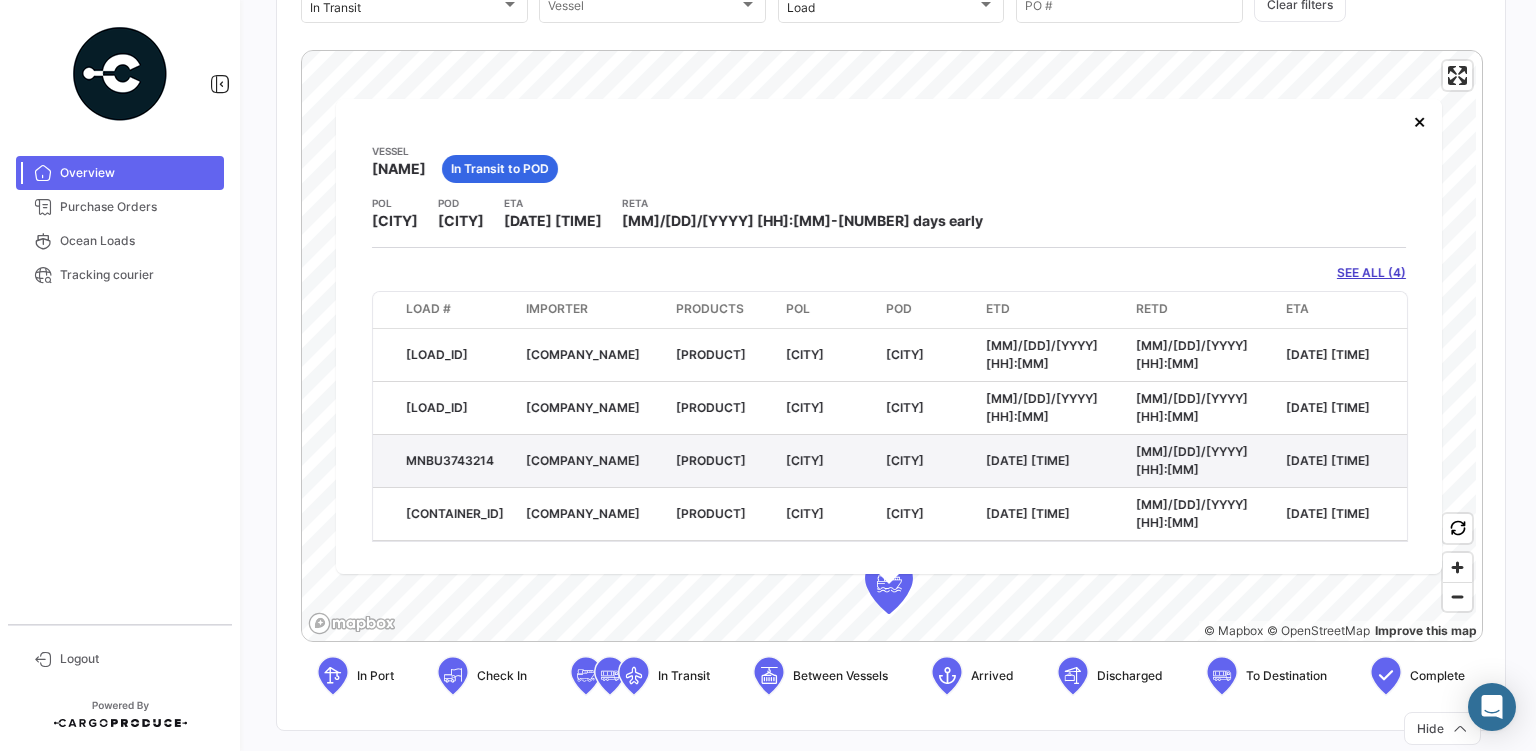 click on "MNBU3743214" 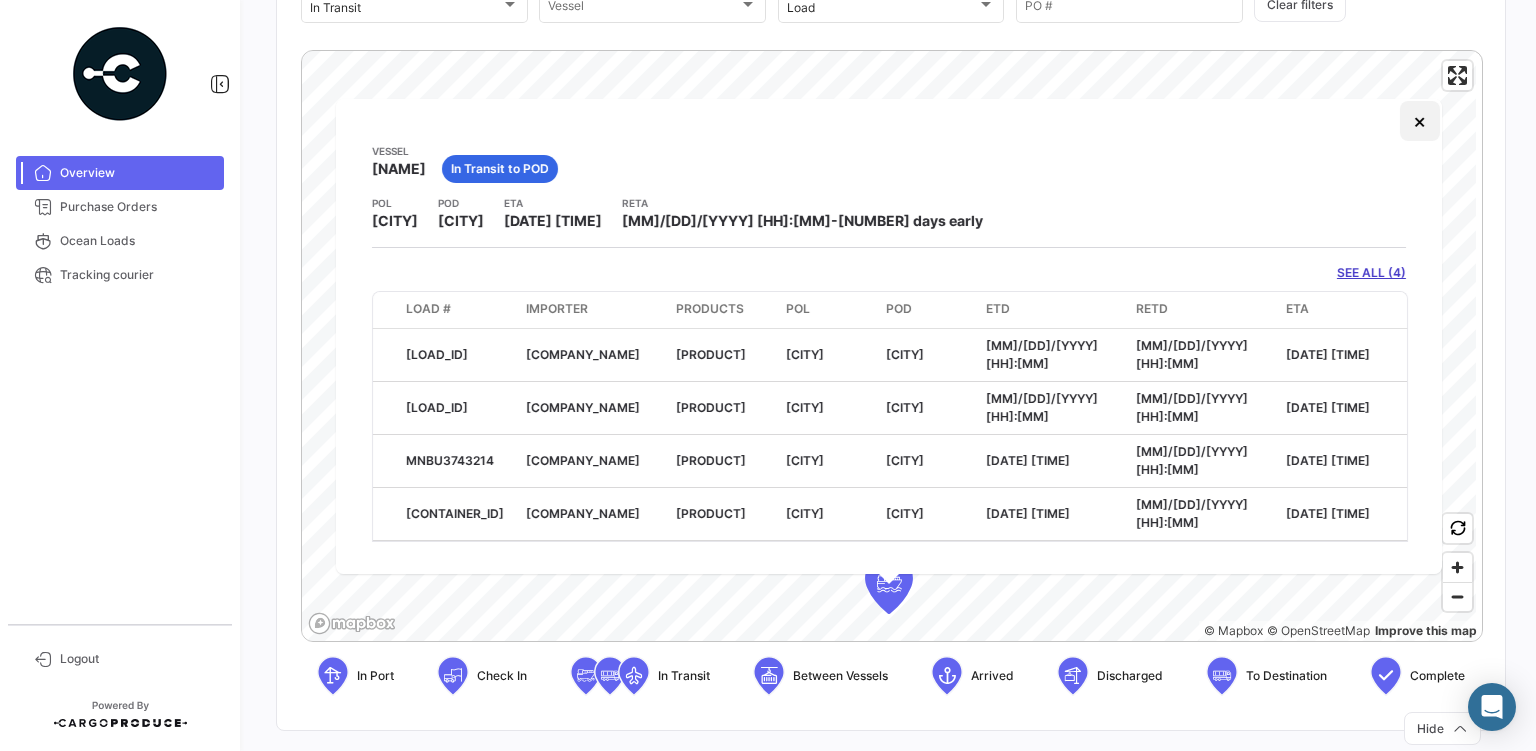 click on "×" 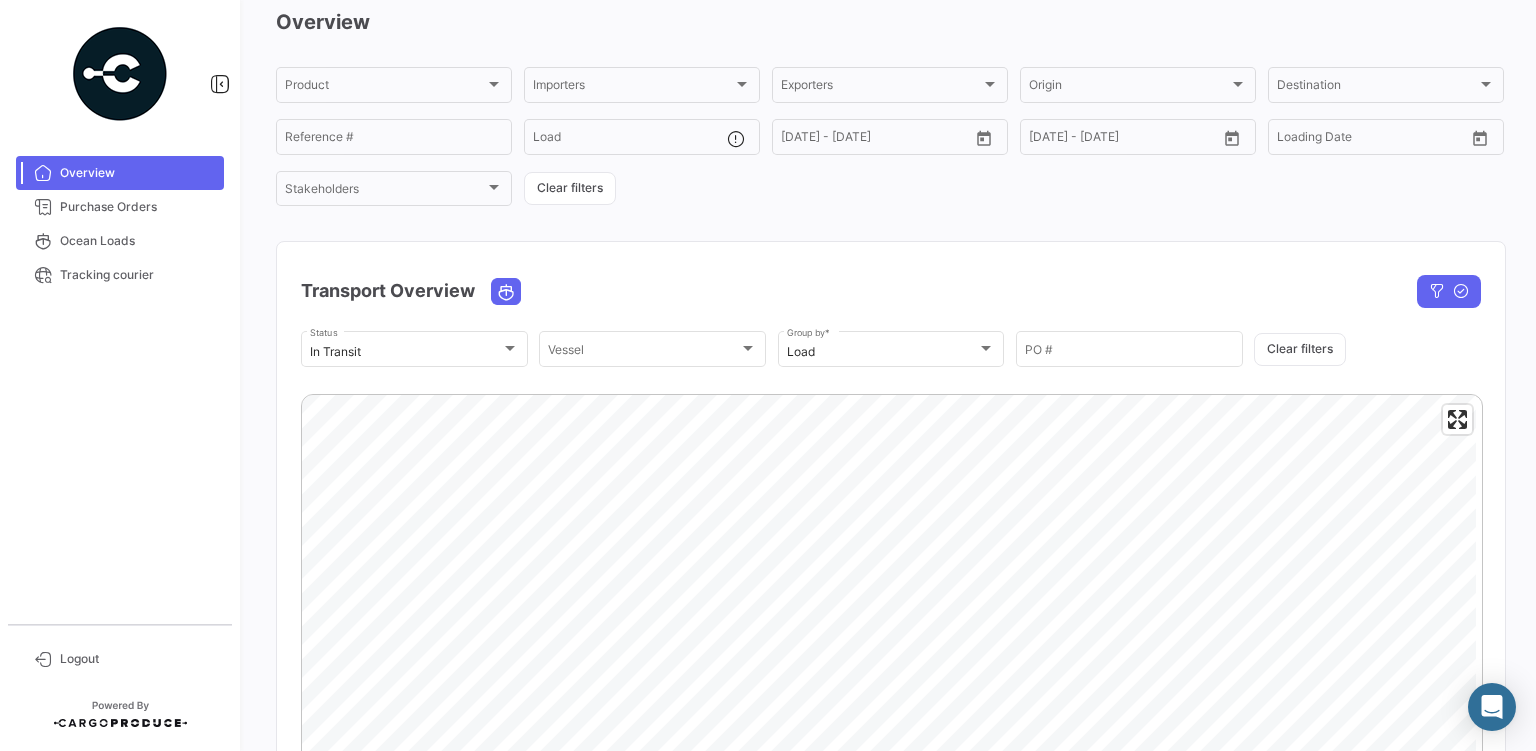scroll, scrollTop: 57, scrollLeft: 0, axis: vertical 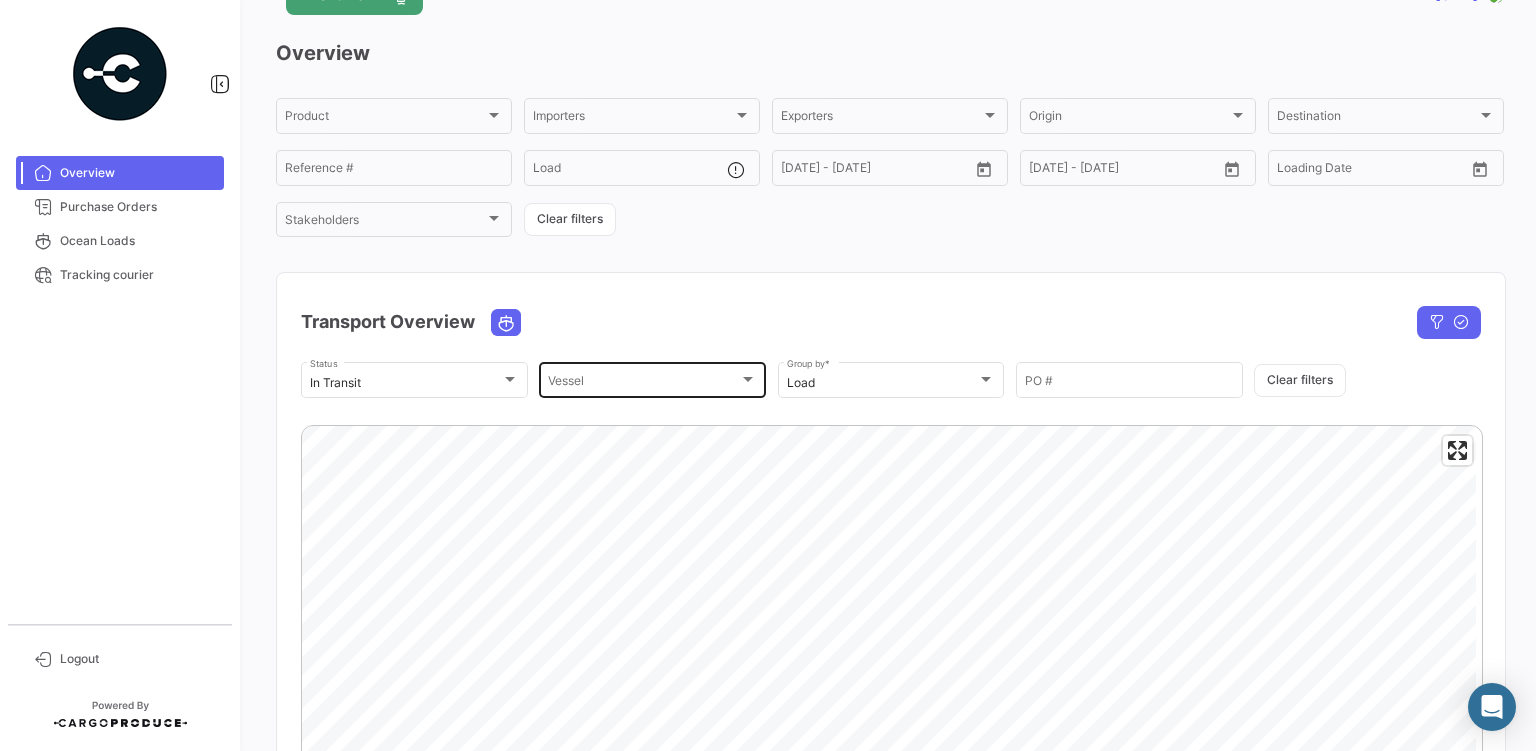 click on "Vessel Vessel" 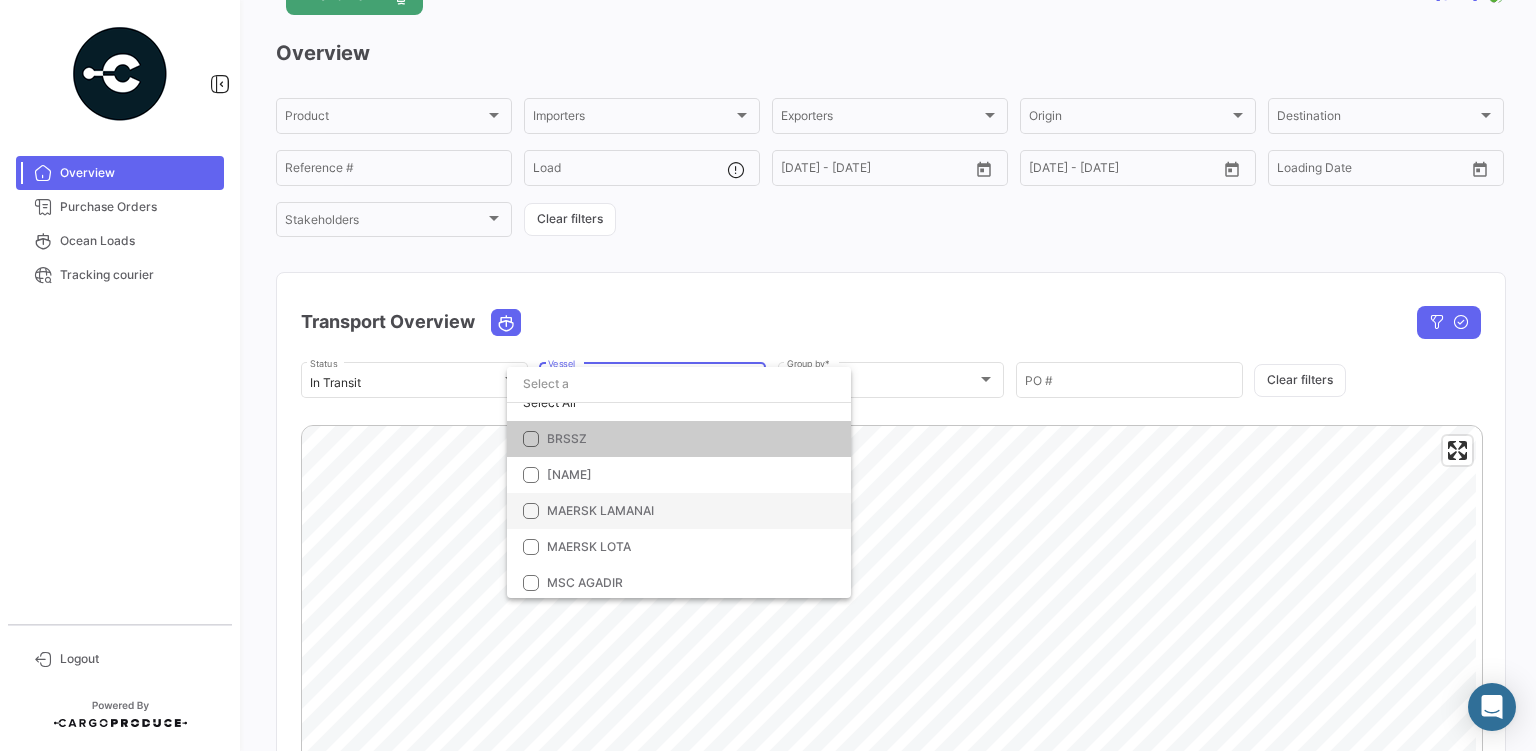 scroll, scrollTop: 0, scrollLeft: 0, axis: both 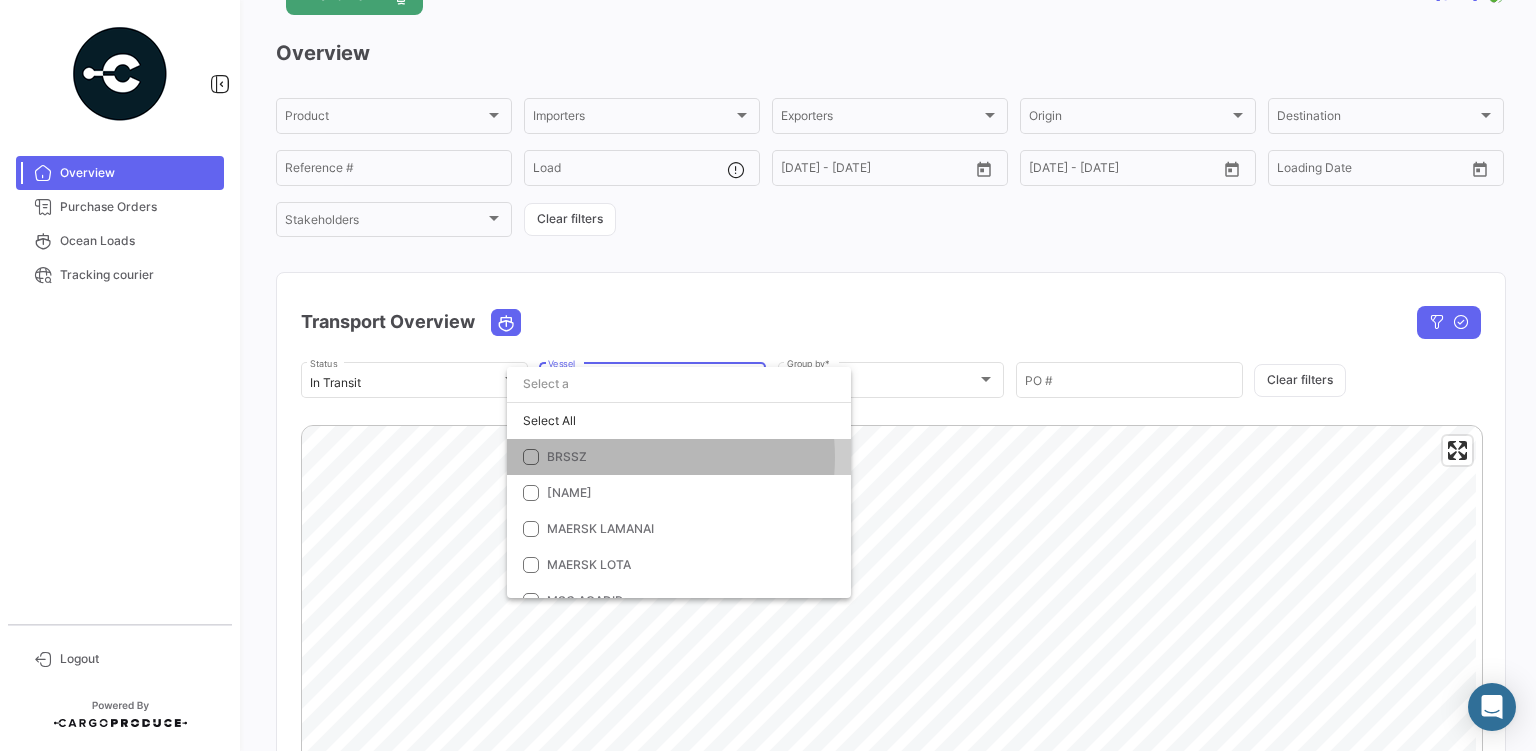 click on "BRSSZ" at bounding box center (687, 457) 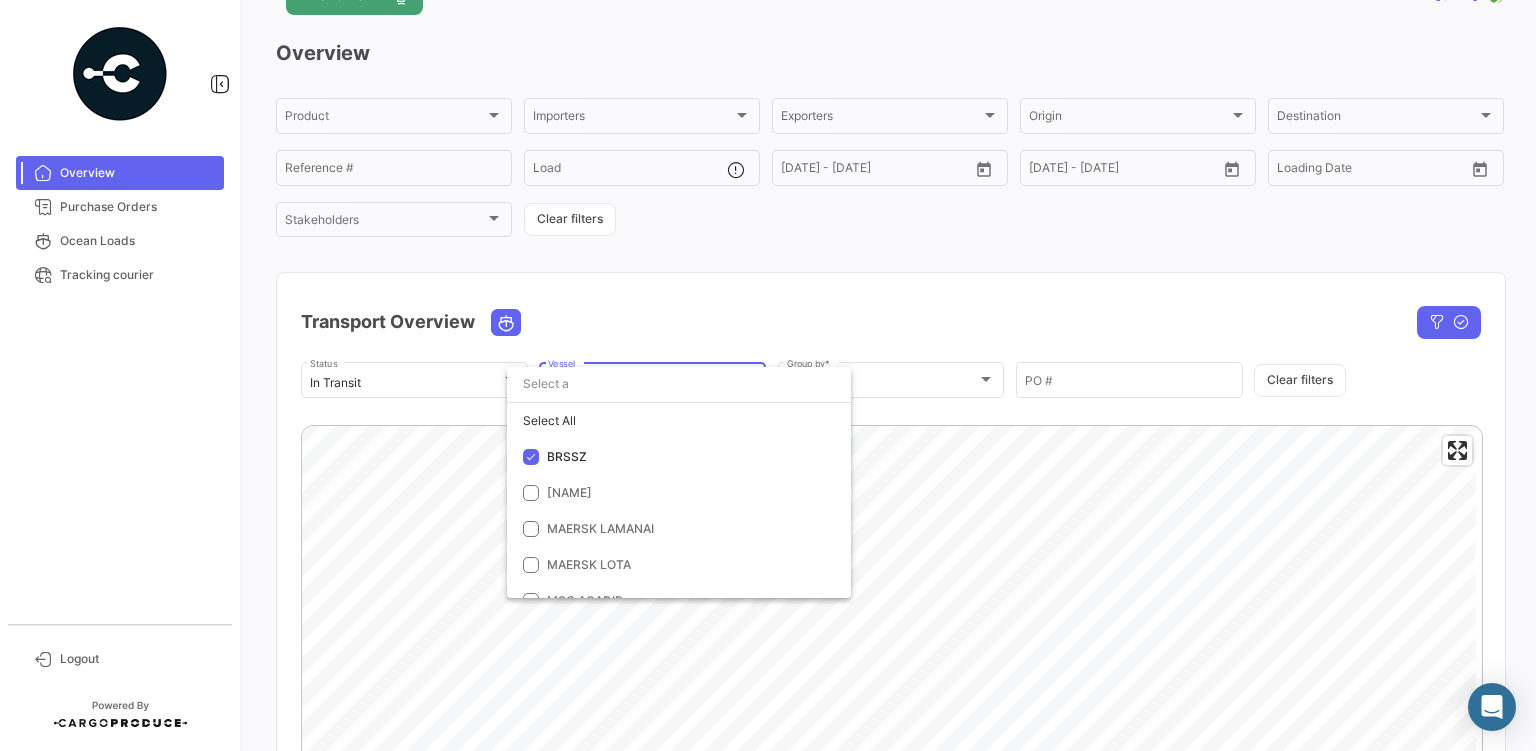 click at bounding box center (768, 375) 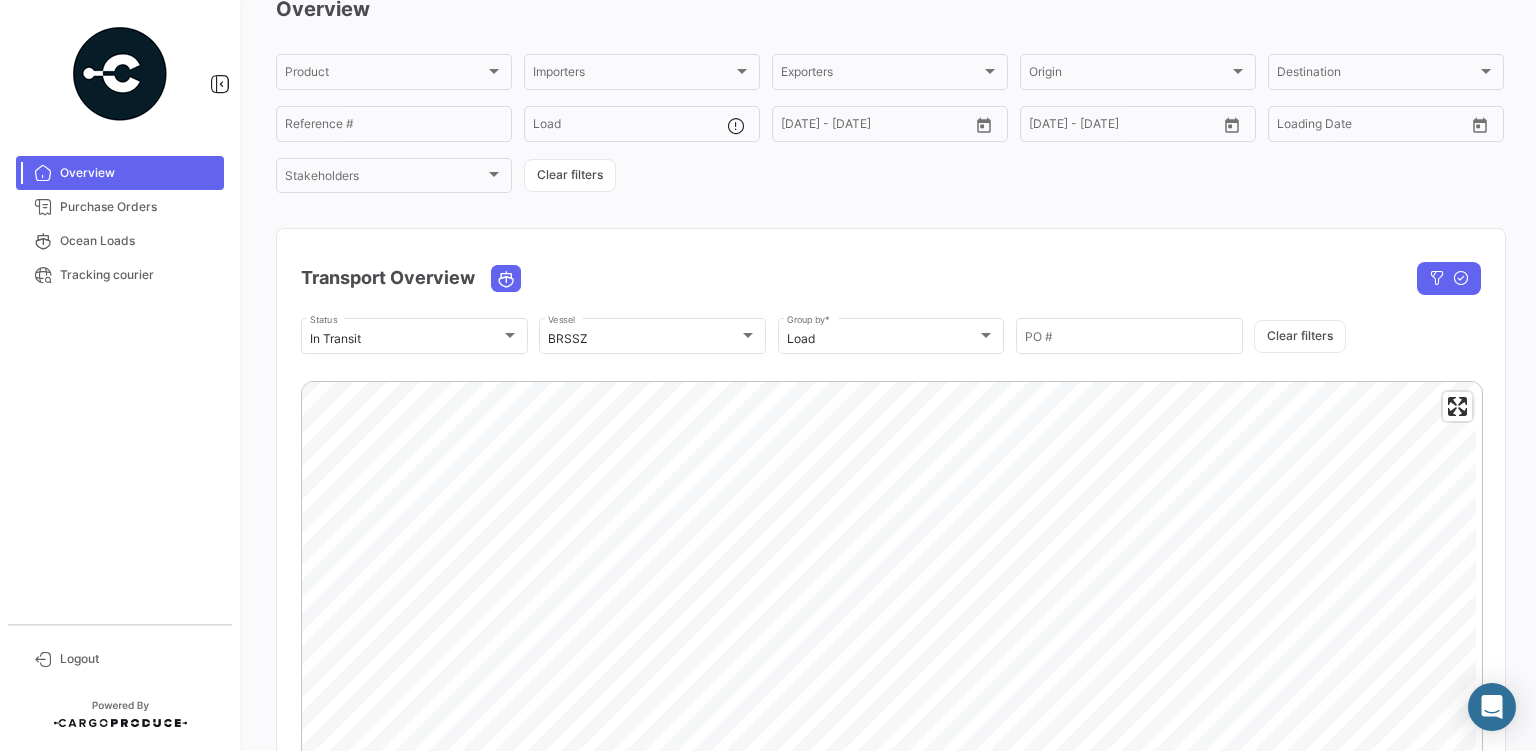 scroll, scrollTop: 86, scrollLeft: 0, axis: vertical 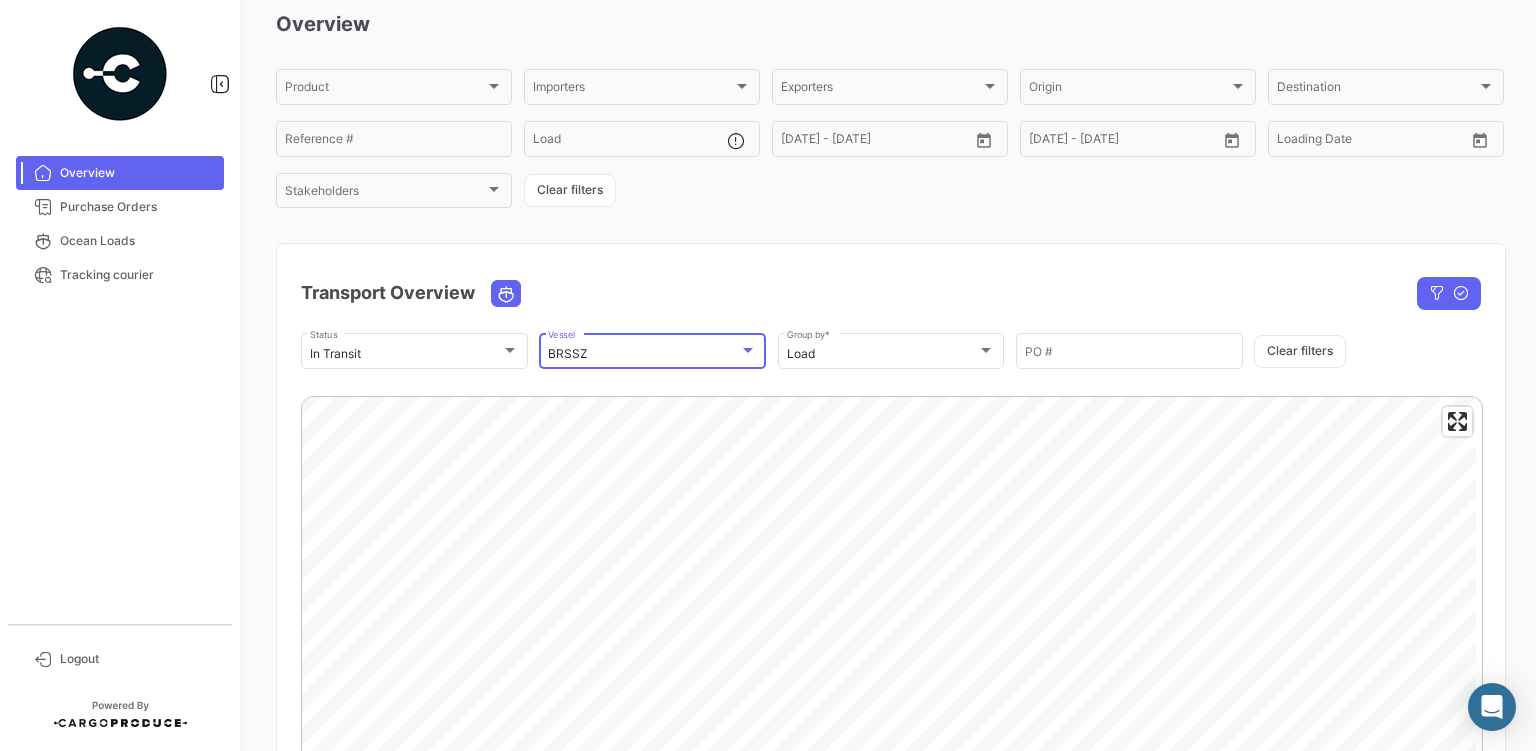 click on "BRSSZ" at bounding box center [643, 354] 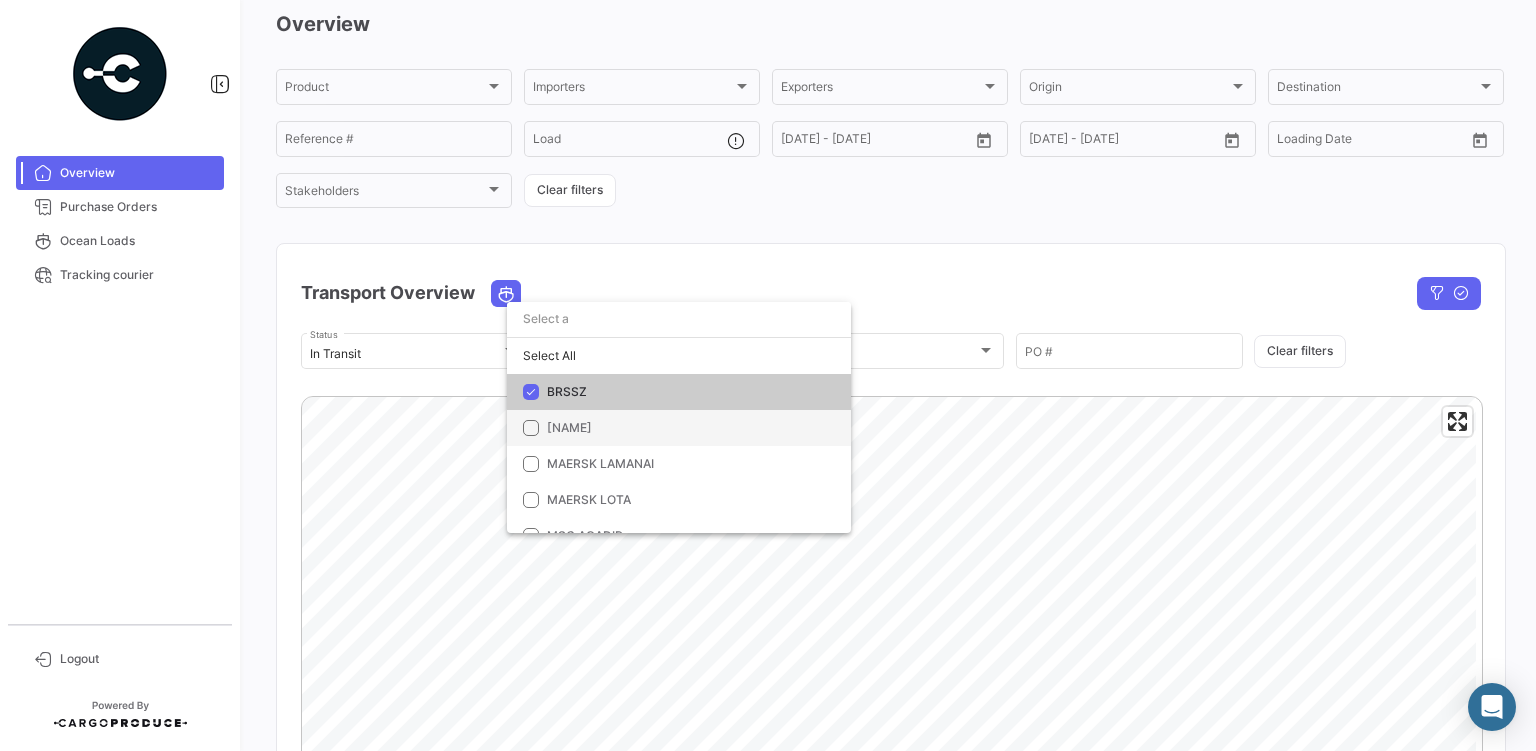 click on "[NAME]" at bounding box center [687, 428] 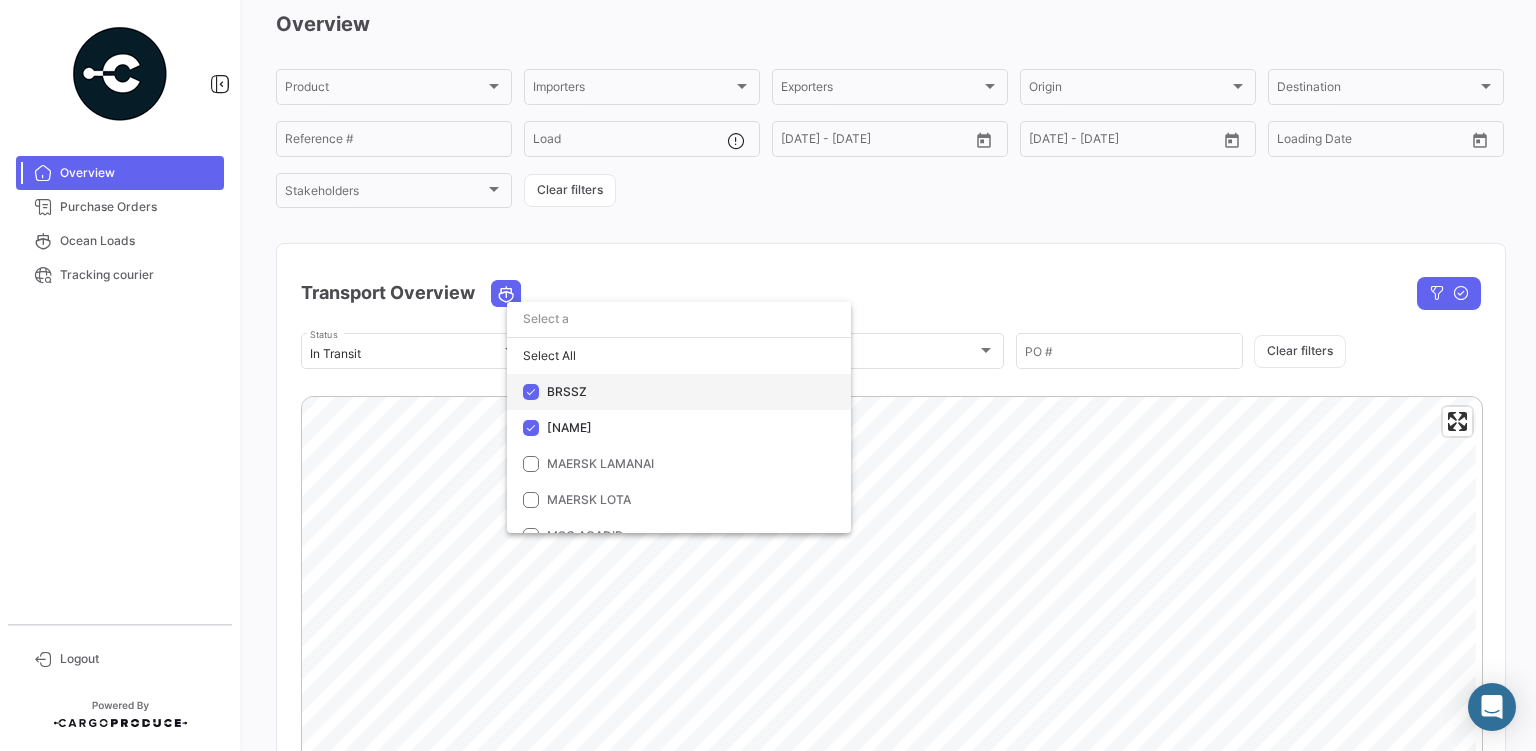 click on "BRSSZ" at bounding box center (687, 392) 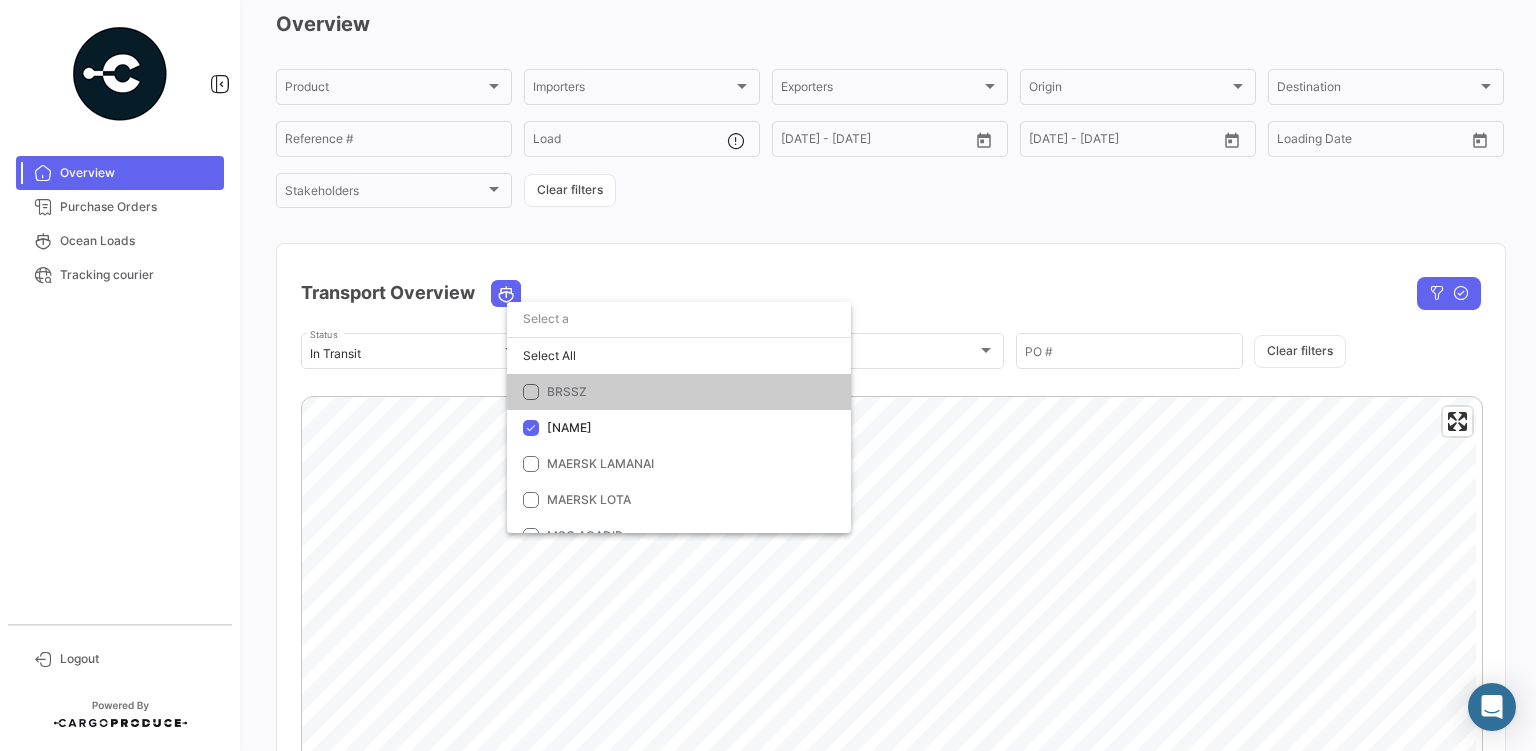 click at bounding box center (768, 375) 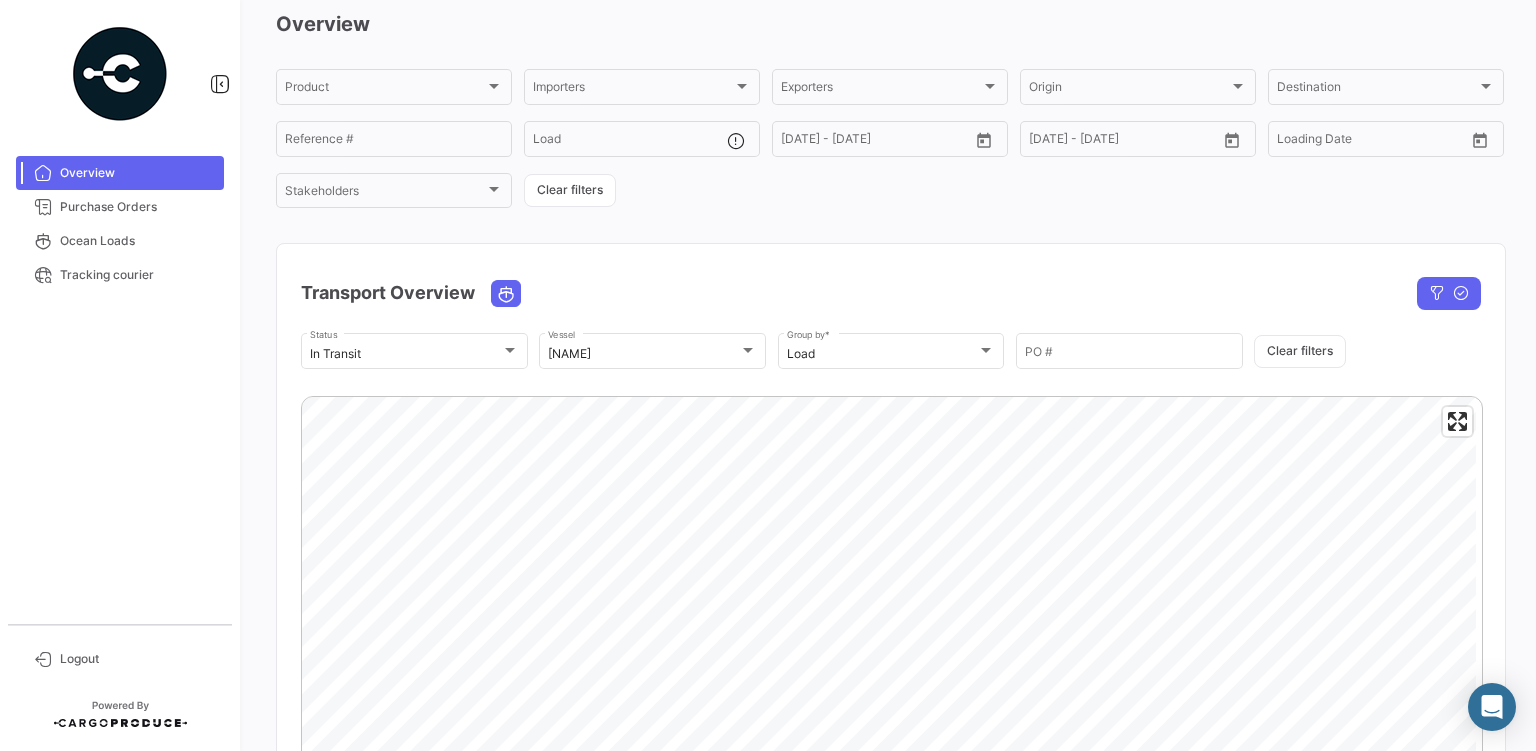 scroll, scrollTop: 288, scrollLeft: 0, axis: vertical 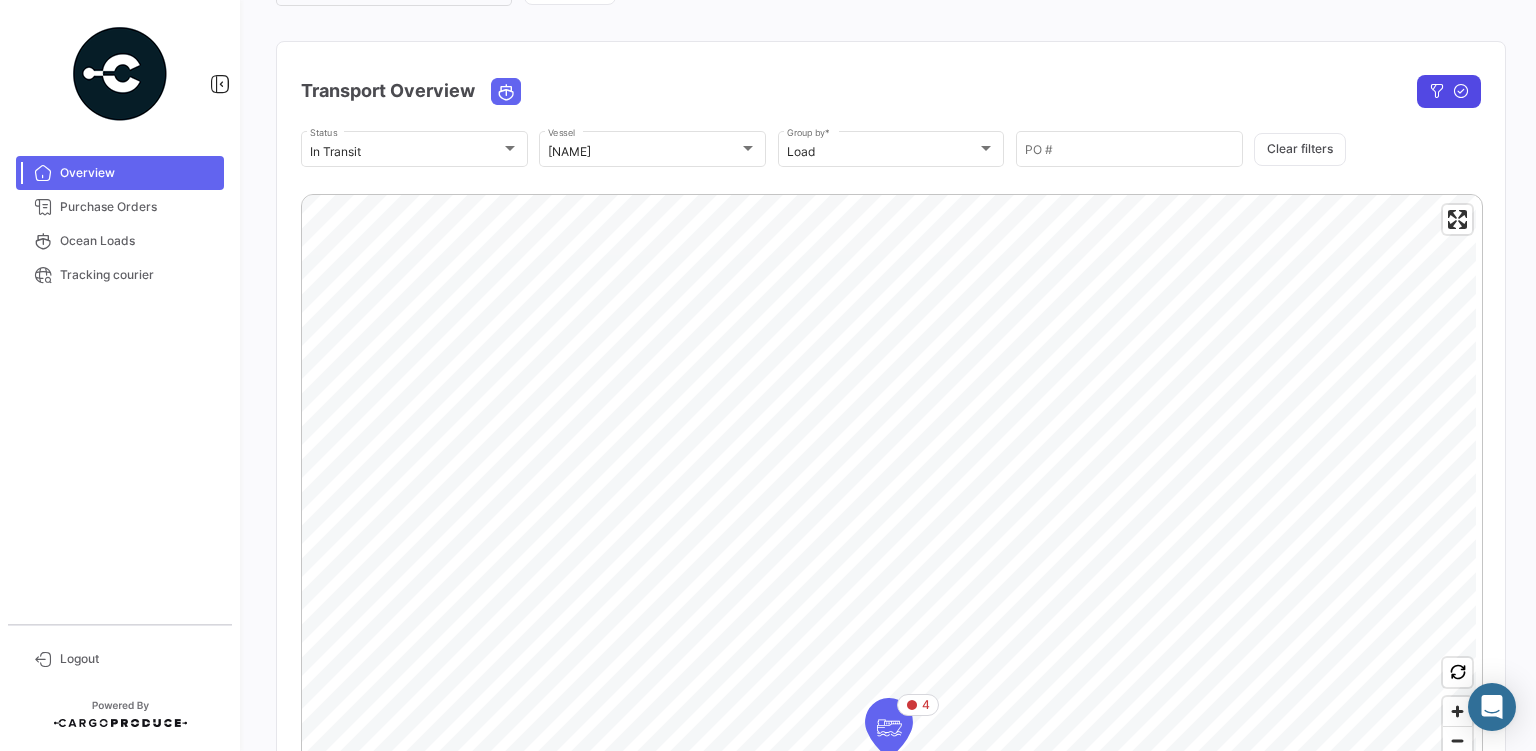 click 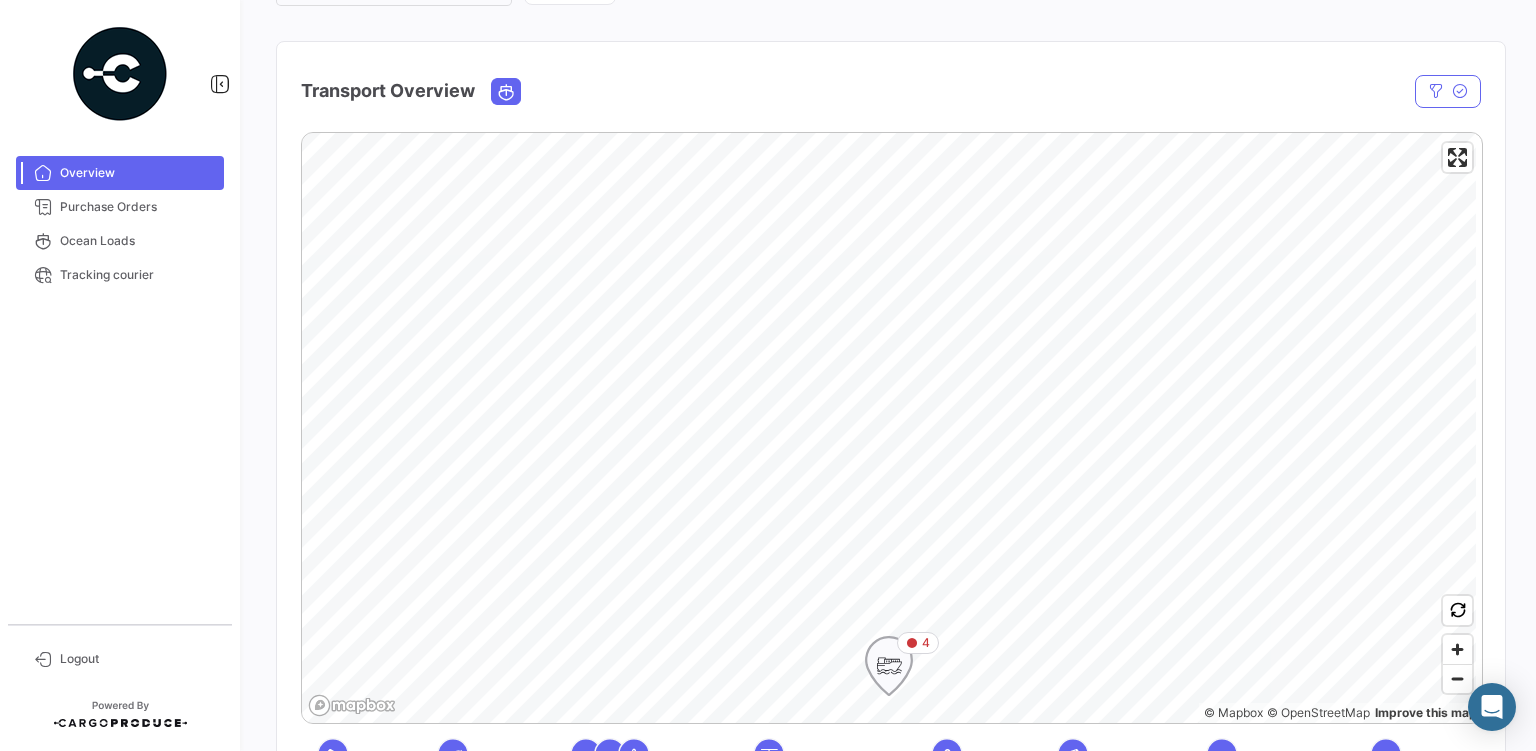click 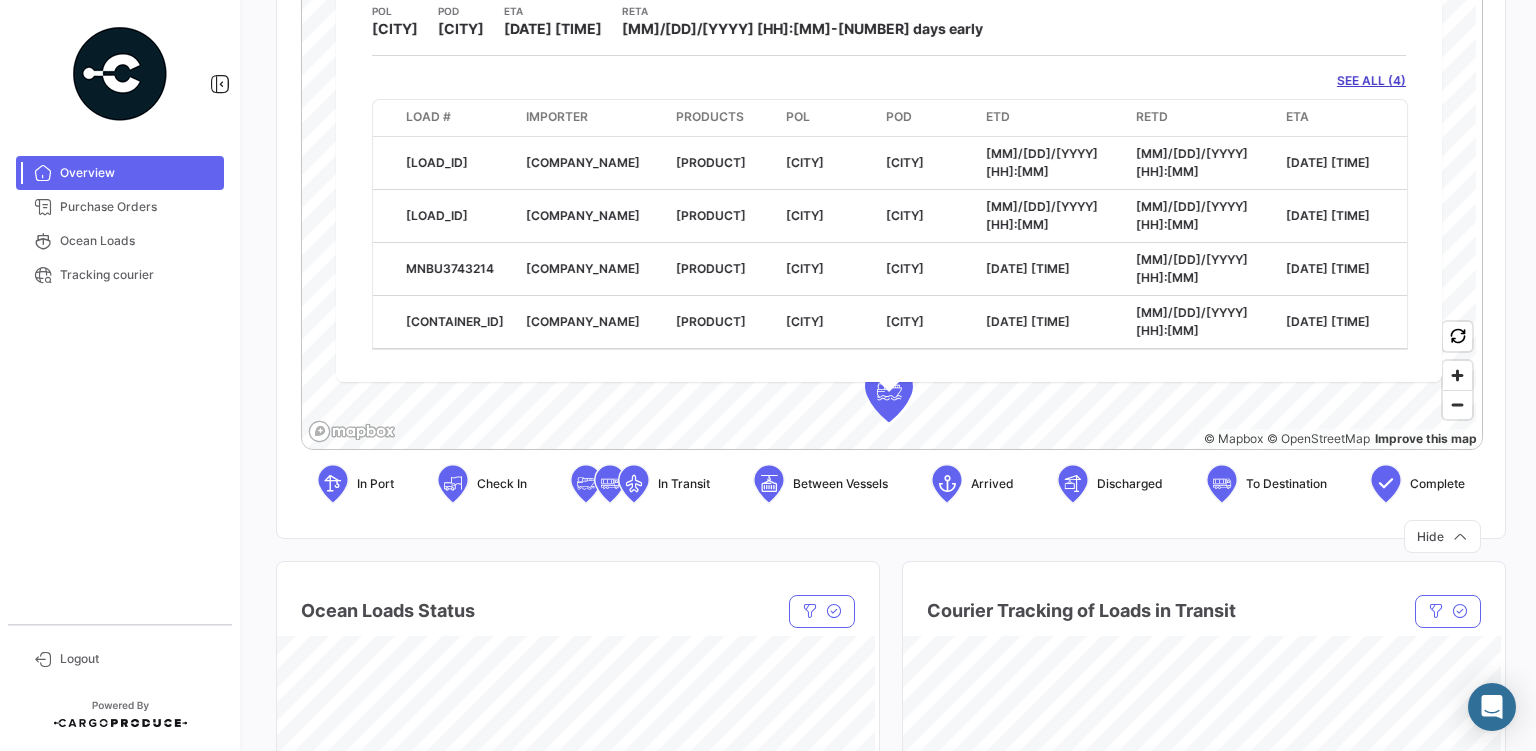 scroll, scrollTop: 316, scrollLeft: 0, axis: vertical 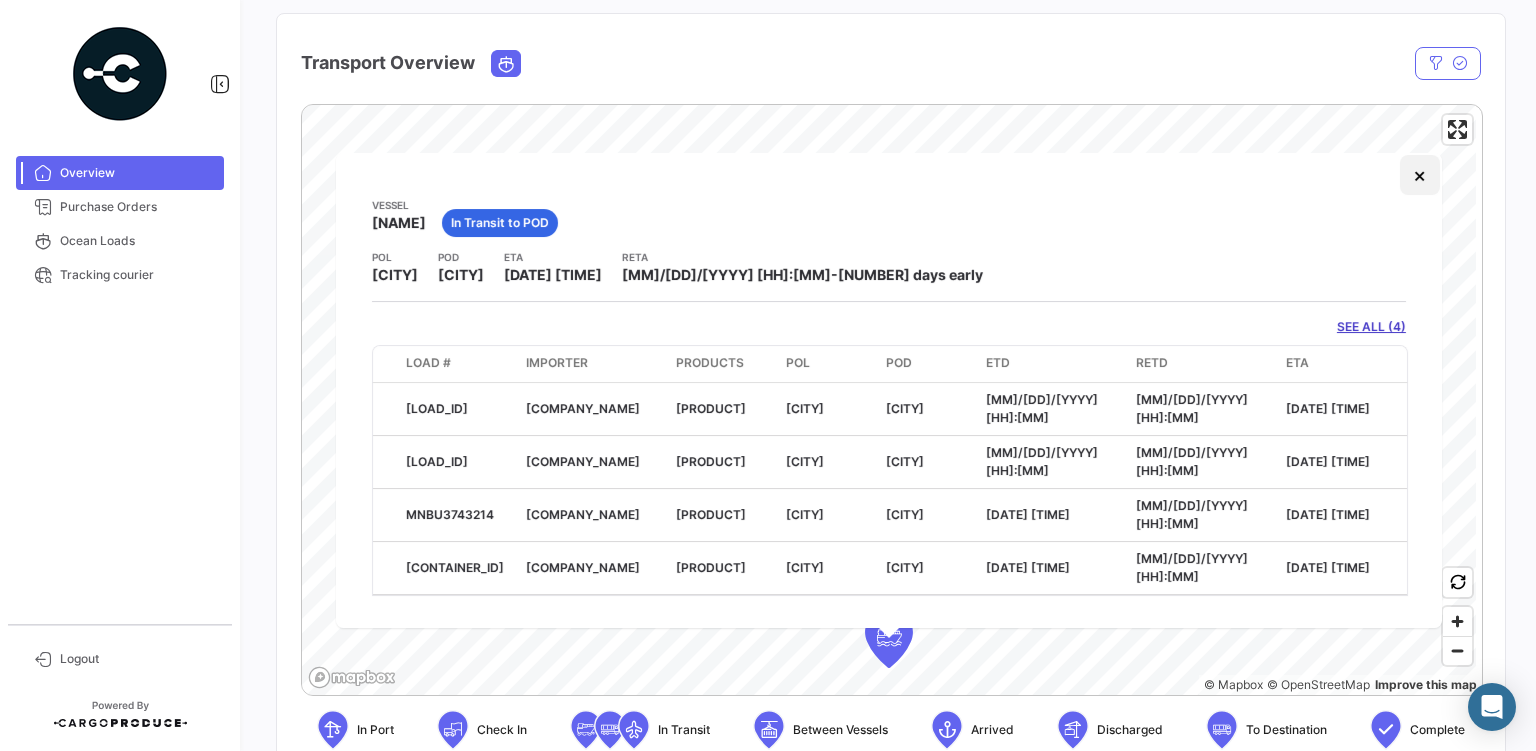 click on "×" 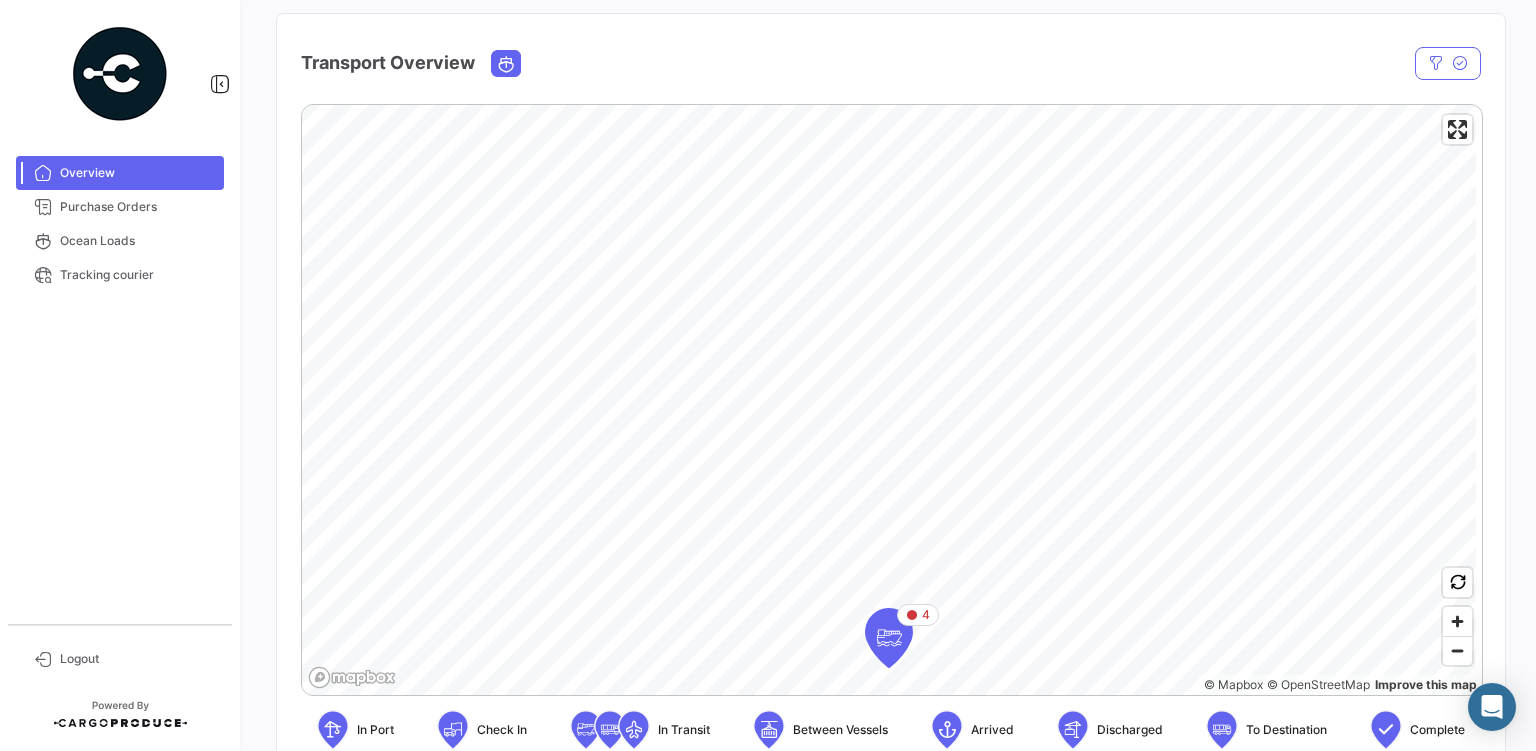 scroll, scrollTop: 0, scrollLeft: 0, axis: both 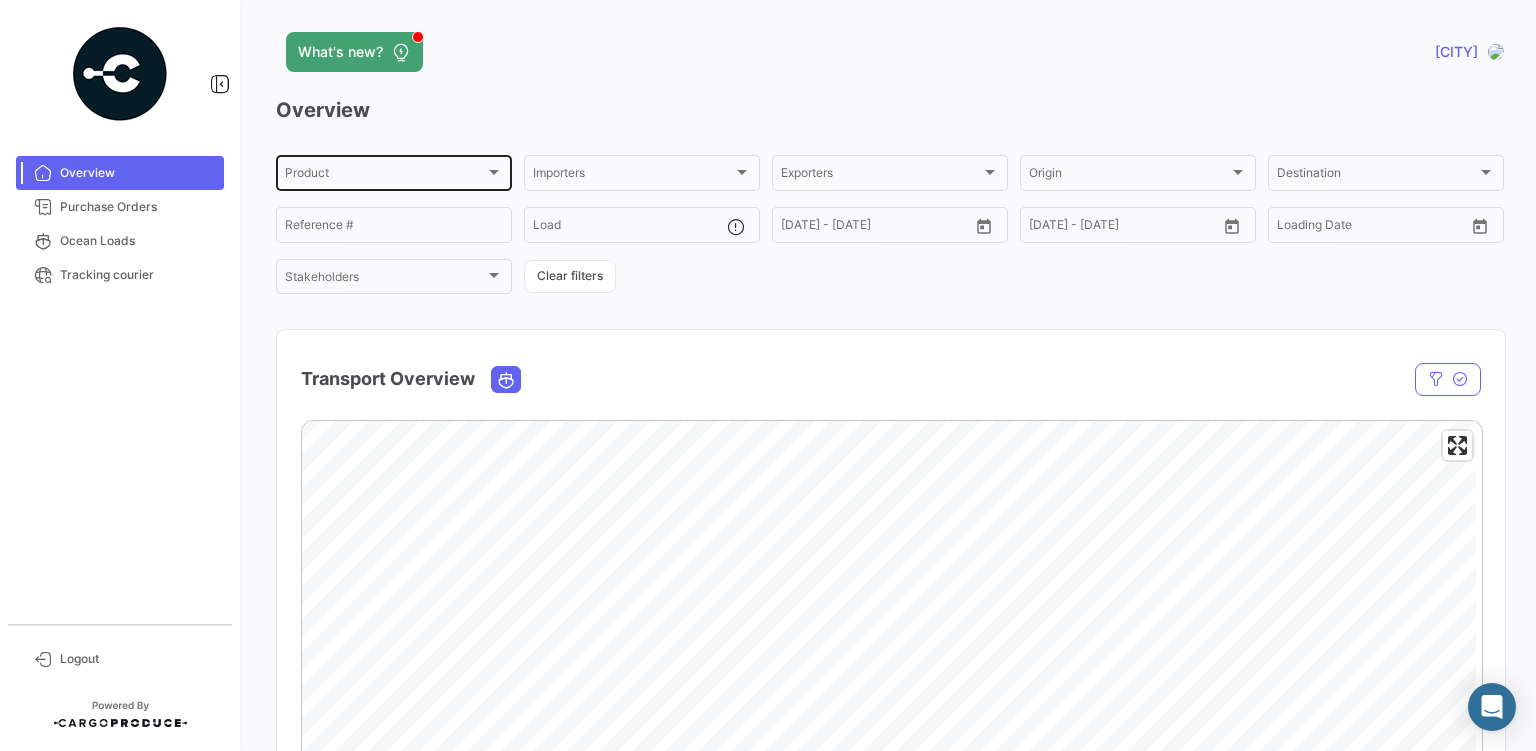 click on "Product" at bounding box center [385, 176] 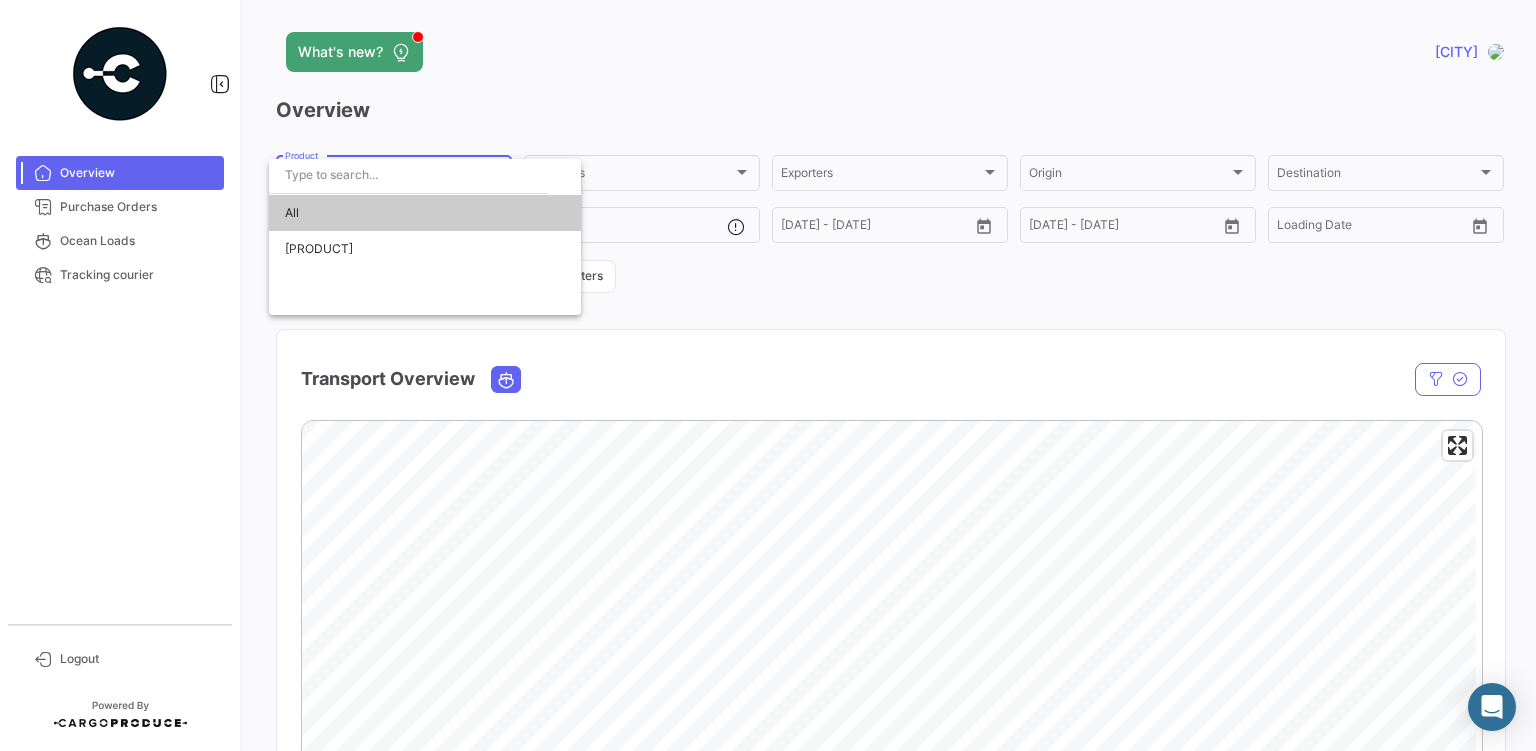 click at bounding box center [409, 175] 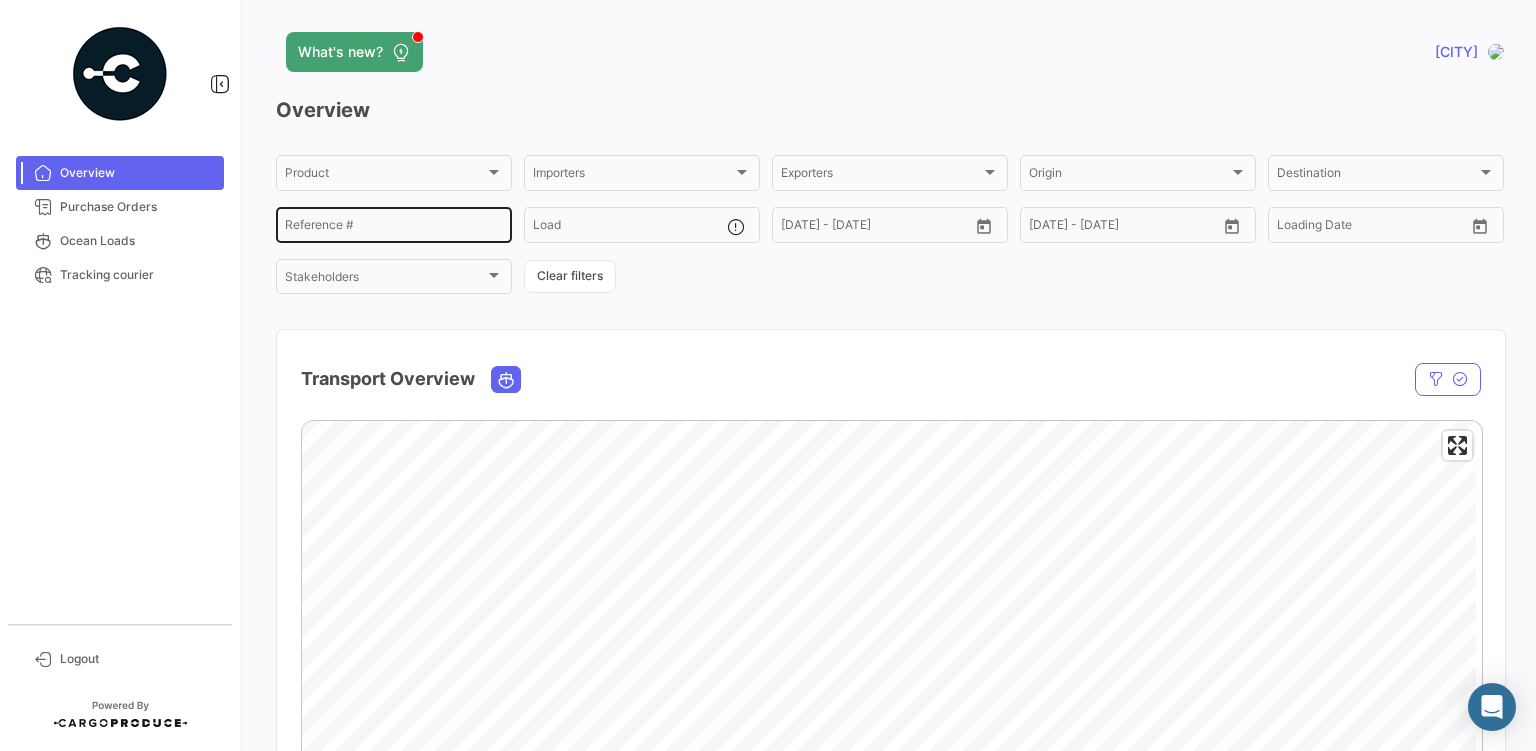click on "Reference #" 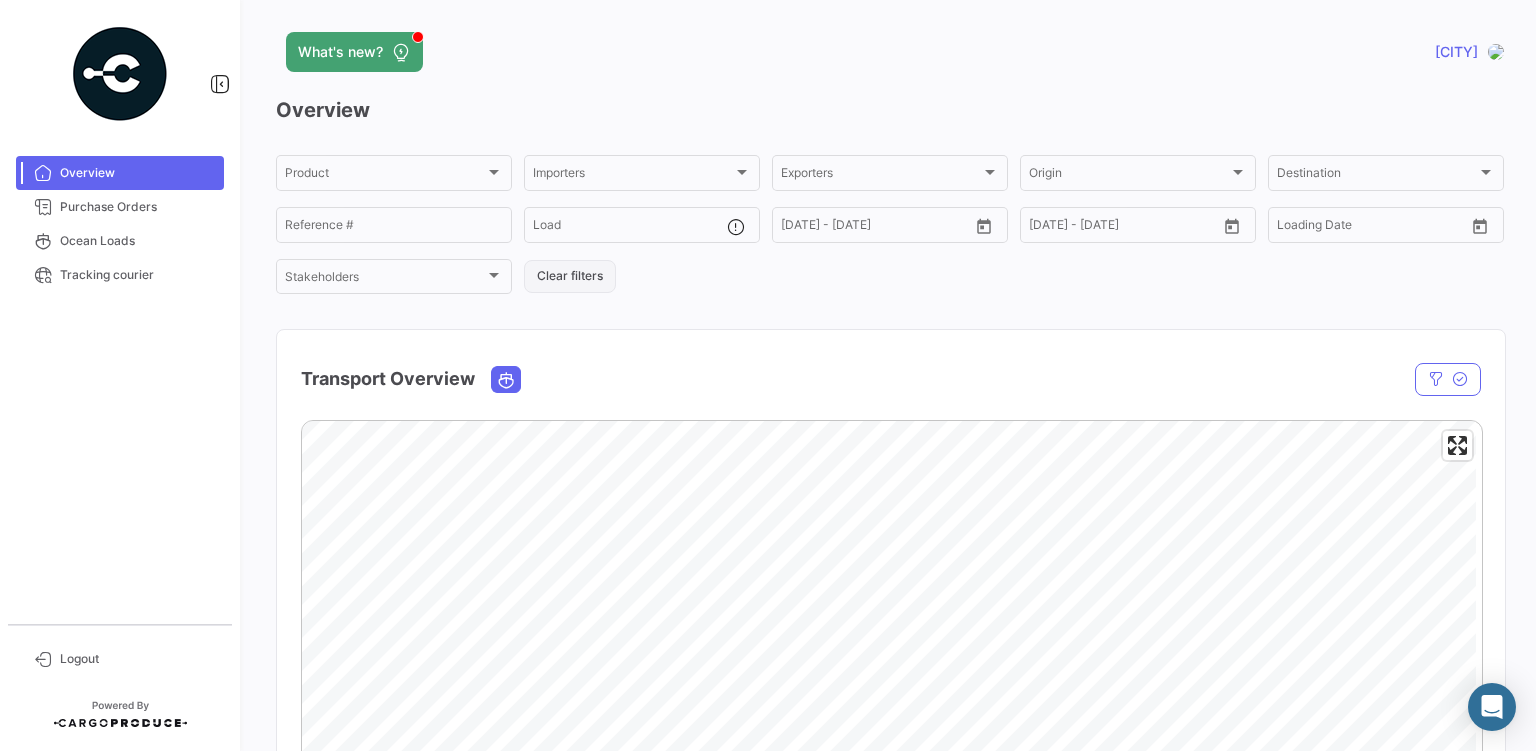 click on "Clear filters" 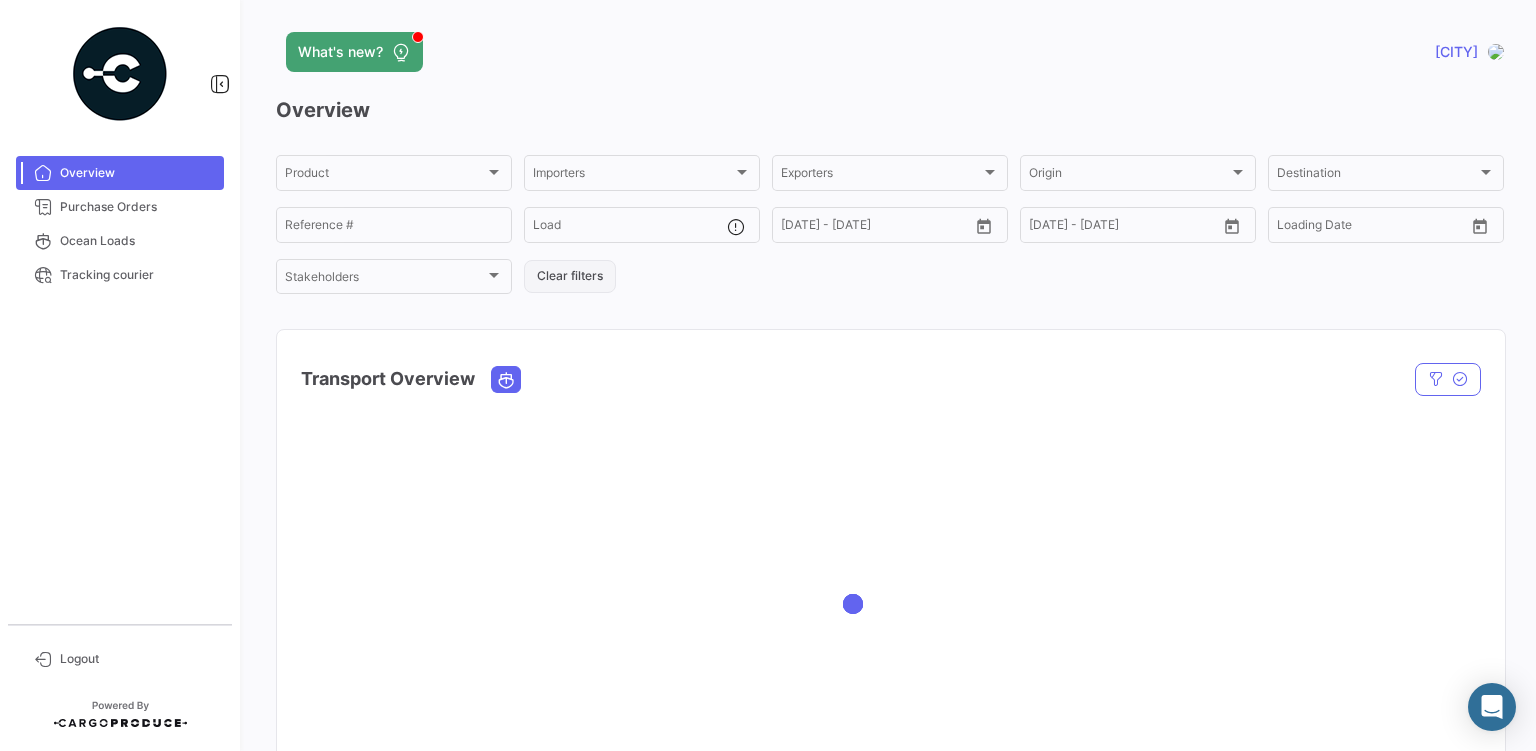 click on "Clear filters" 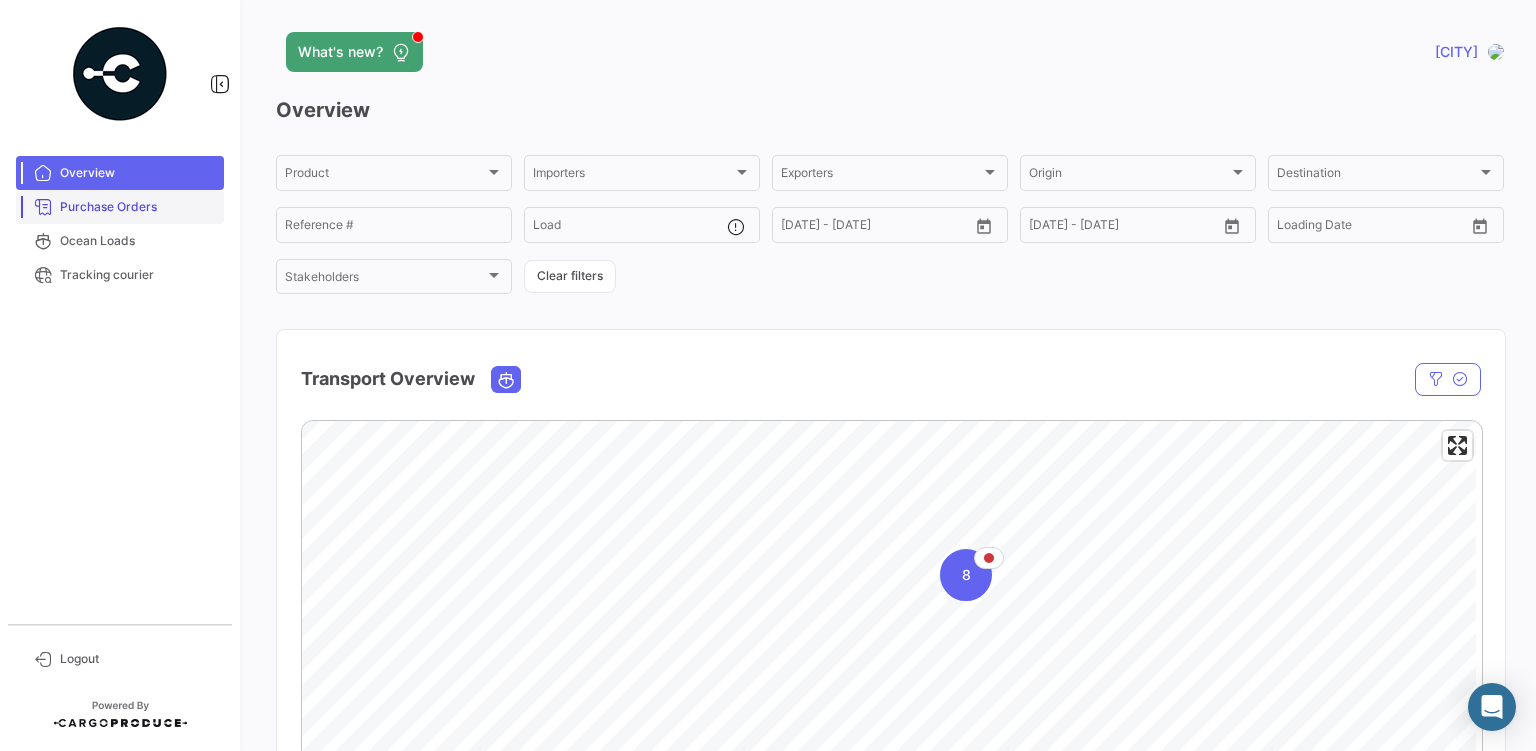 click on "Purchase Orders" at bounding box center [138, 207] 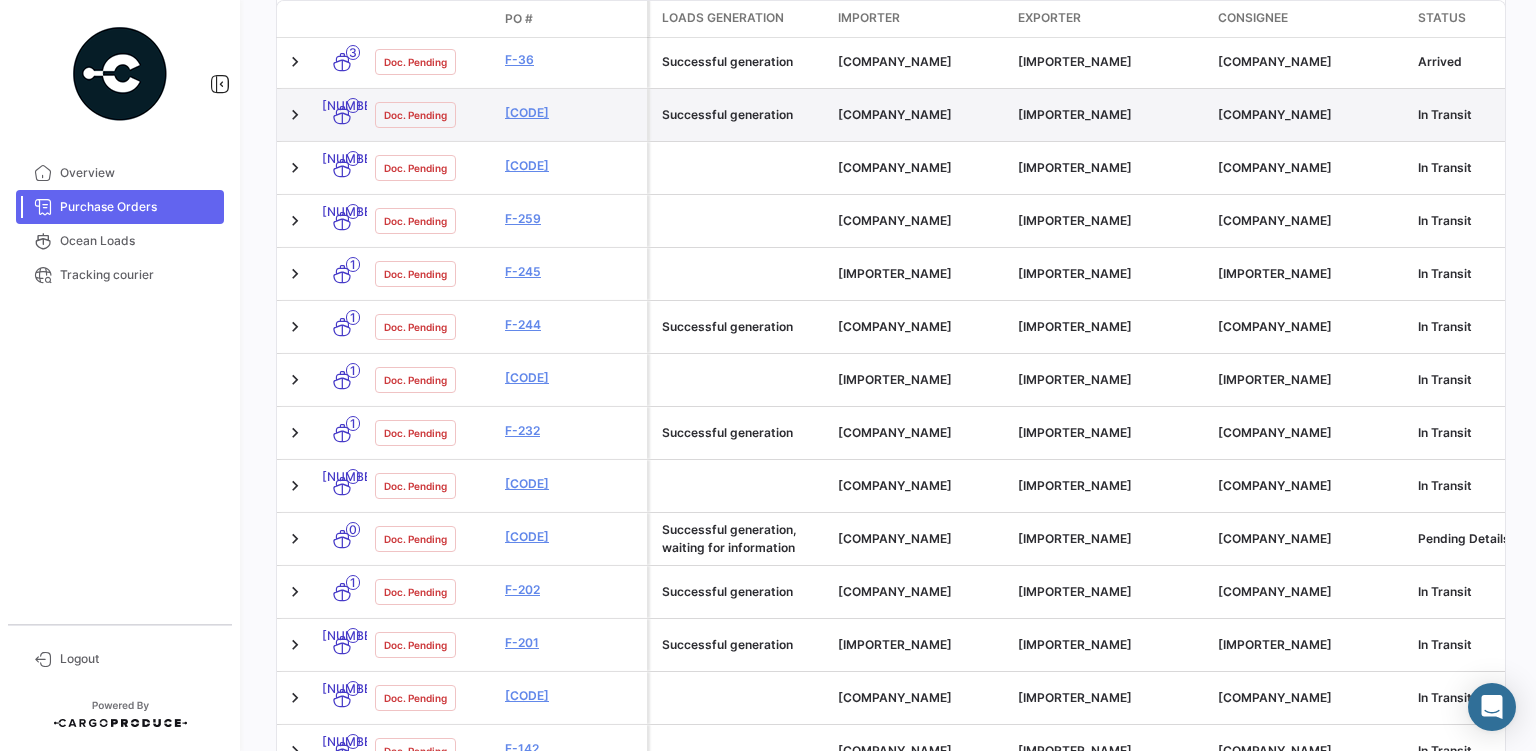 scroll, scrollTop: 636, scrollLeft: 0, axis: vertical 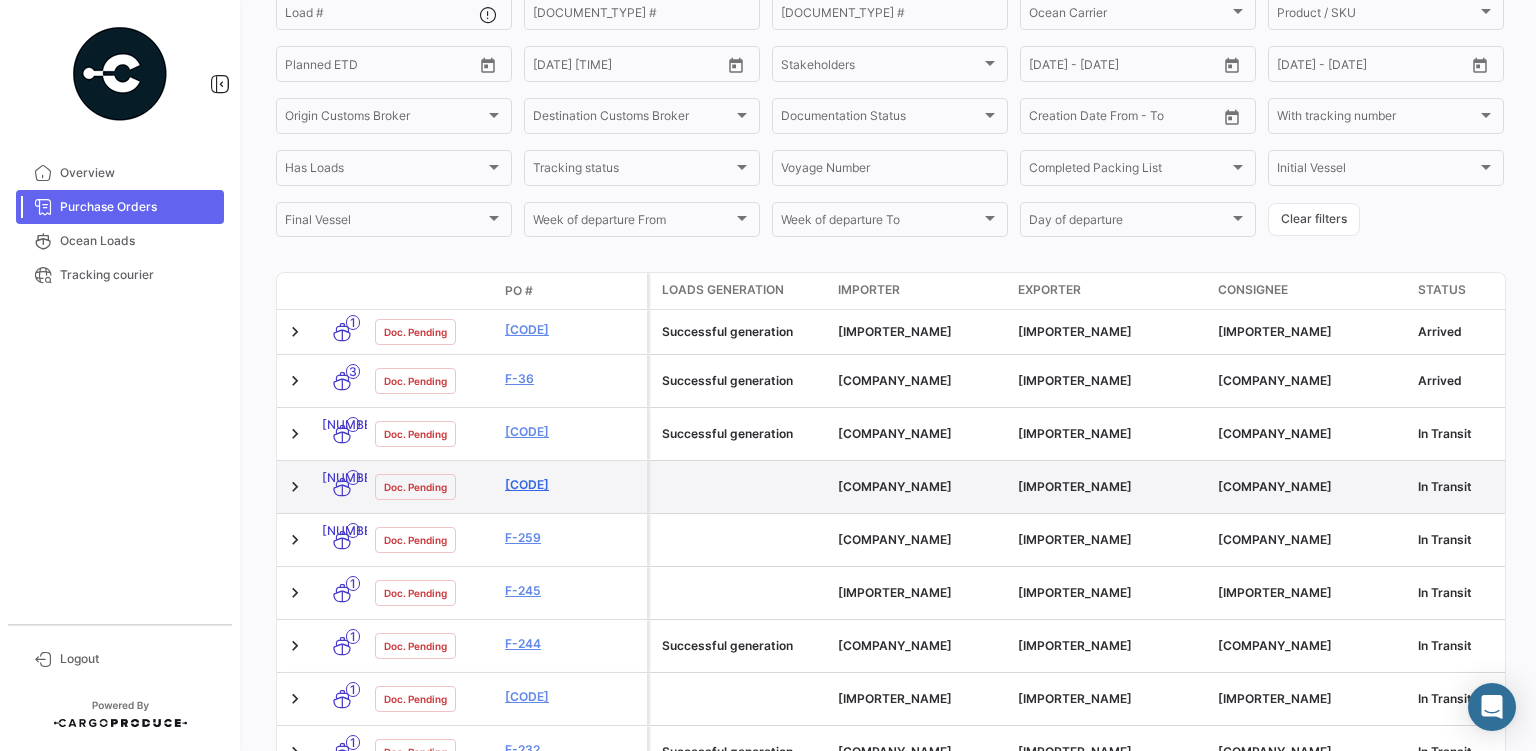 click on "[CODE]" 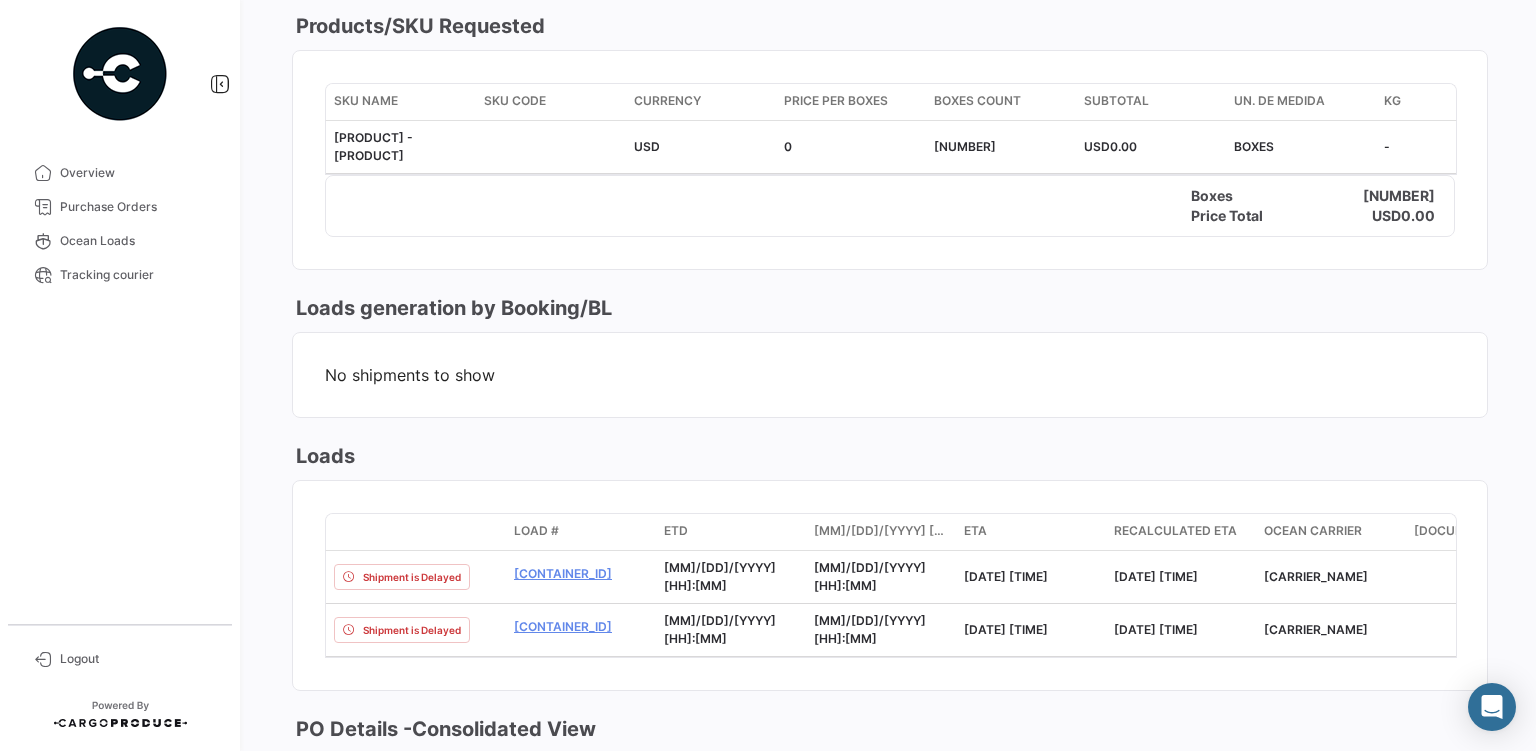 scroll, scrollTop: 806, scrollLeft: 0, axis: vertical 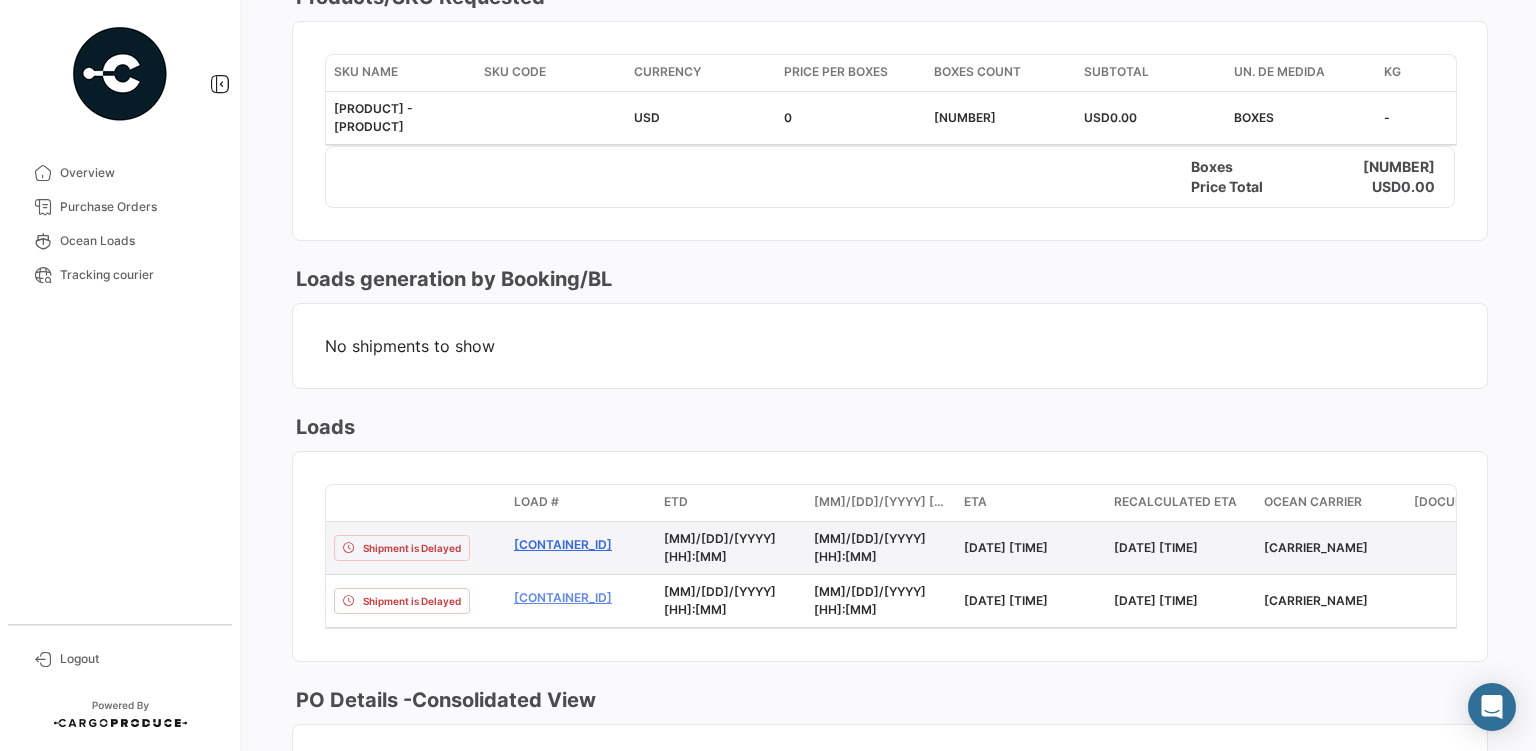 click on "[CONTAINER_ID]" 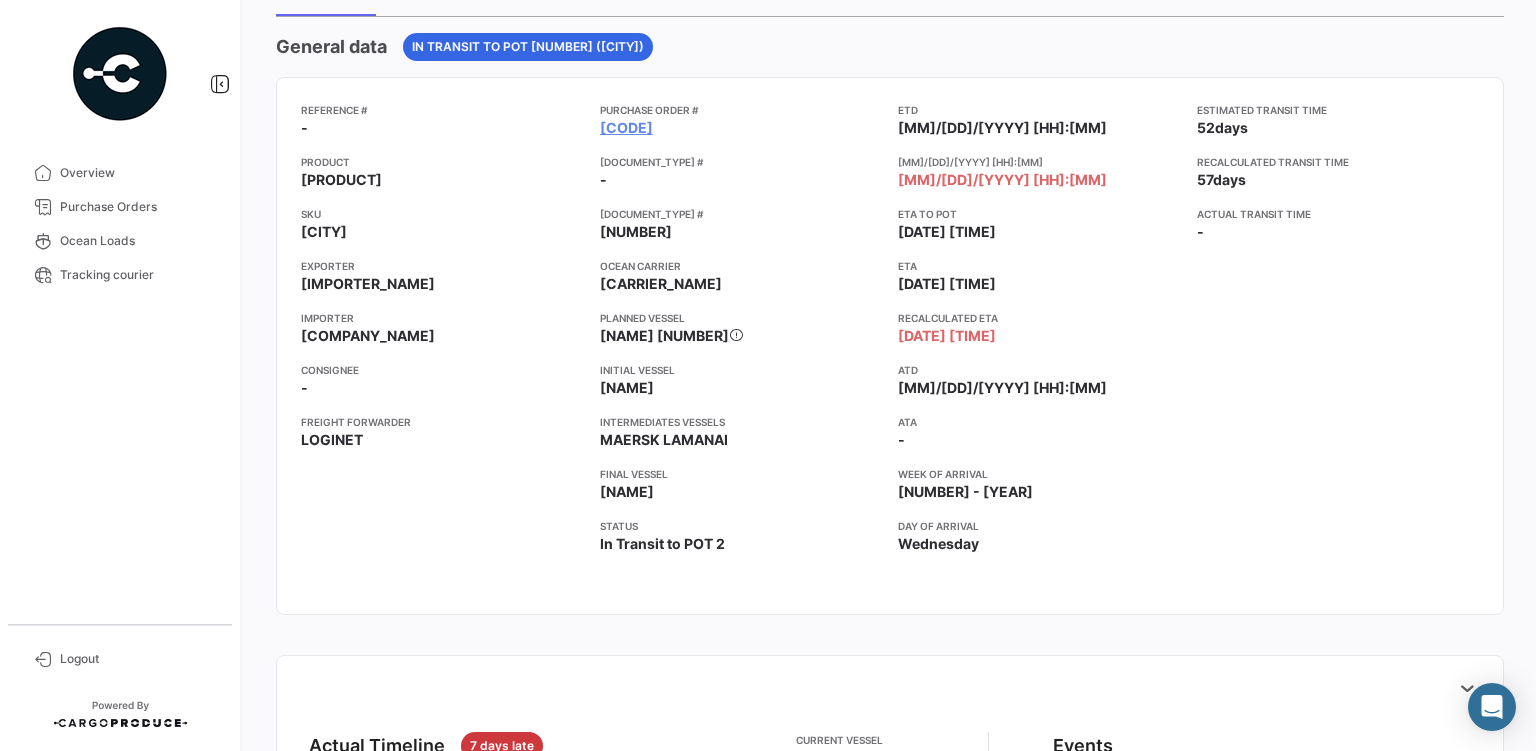 scroll, scrollTop: 58, scrollLeft: 0, axis: vertical 